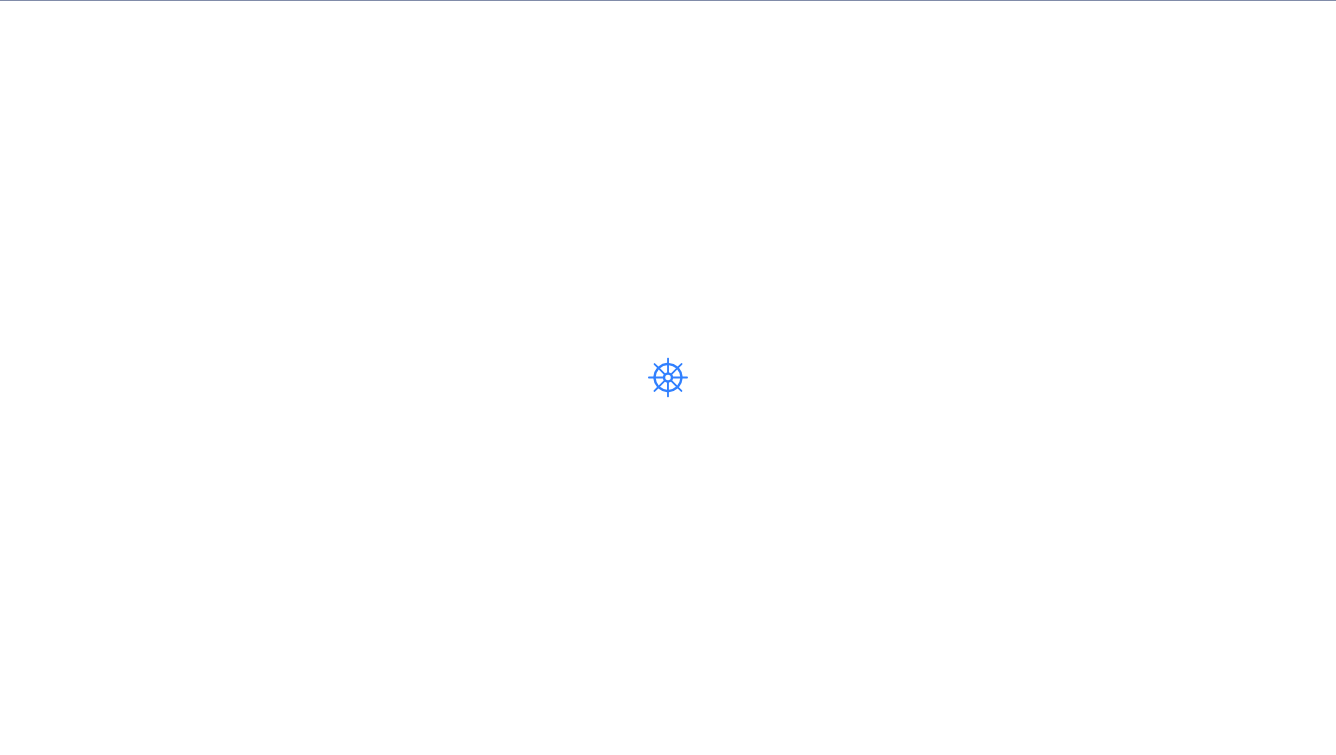 scroll, scrollTop: 0, scrollLeft: 0, axis: both 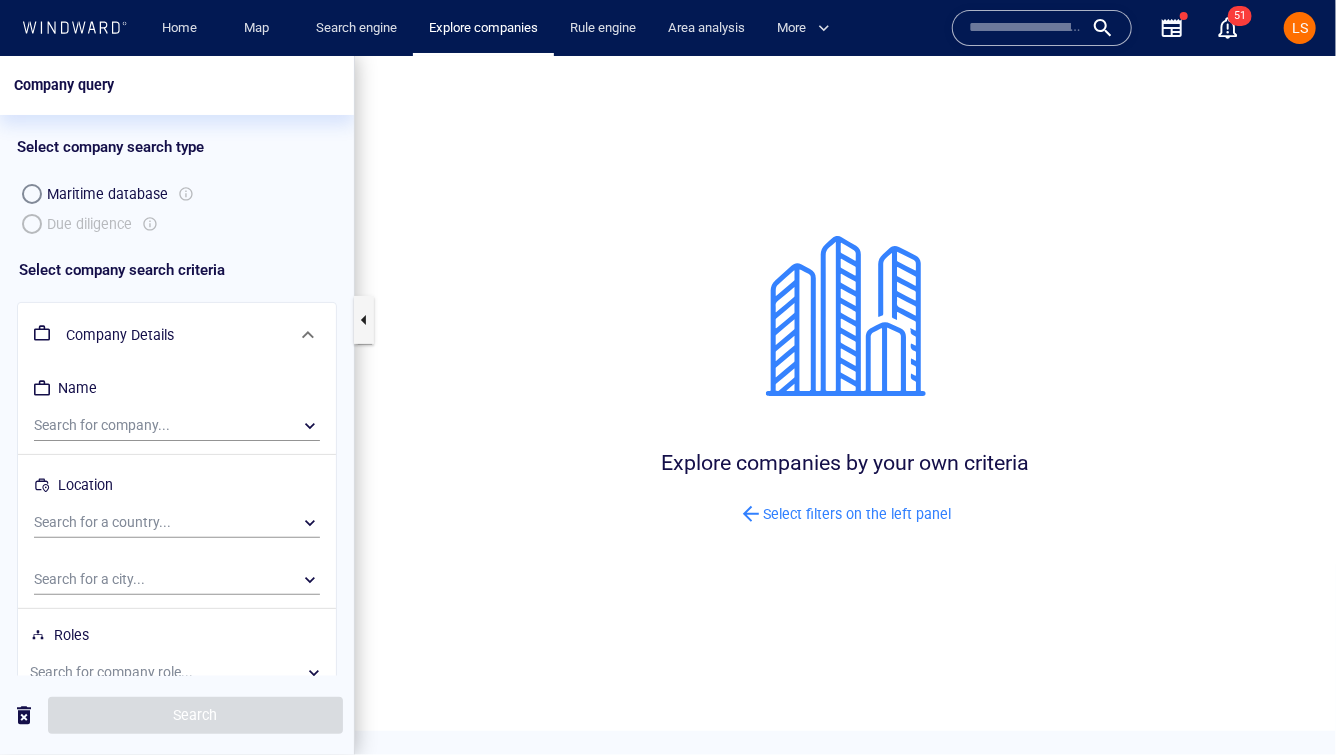 click on "Maritime database Due diligence" at bounding box center (177, 208) 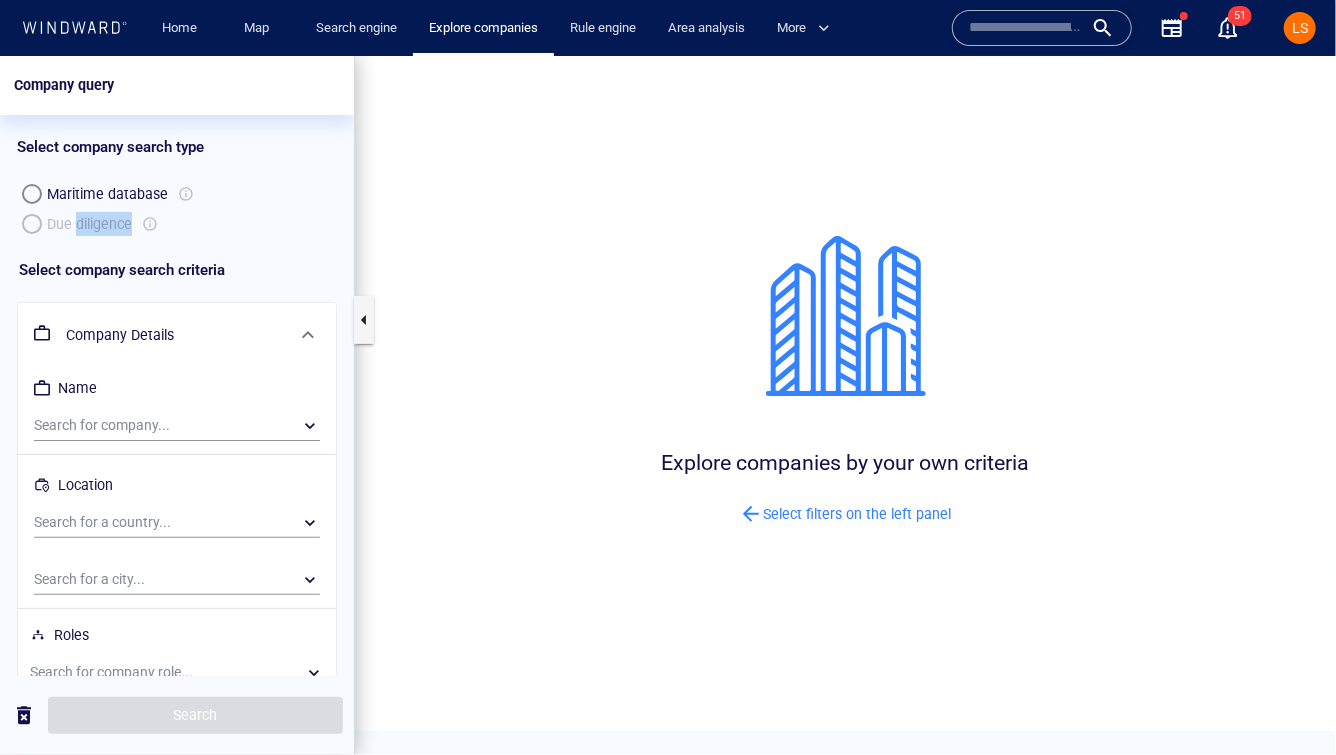 click on "Maritime database Due diligence" at bounding box center [177, 208] 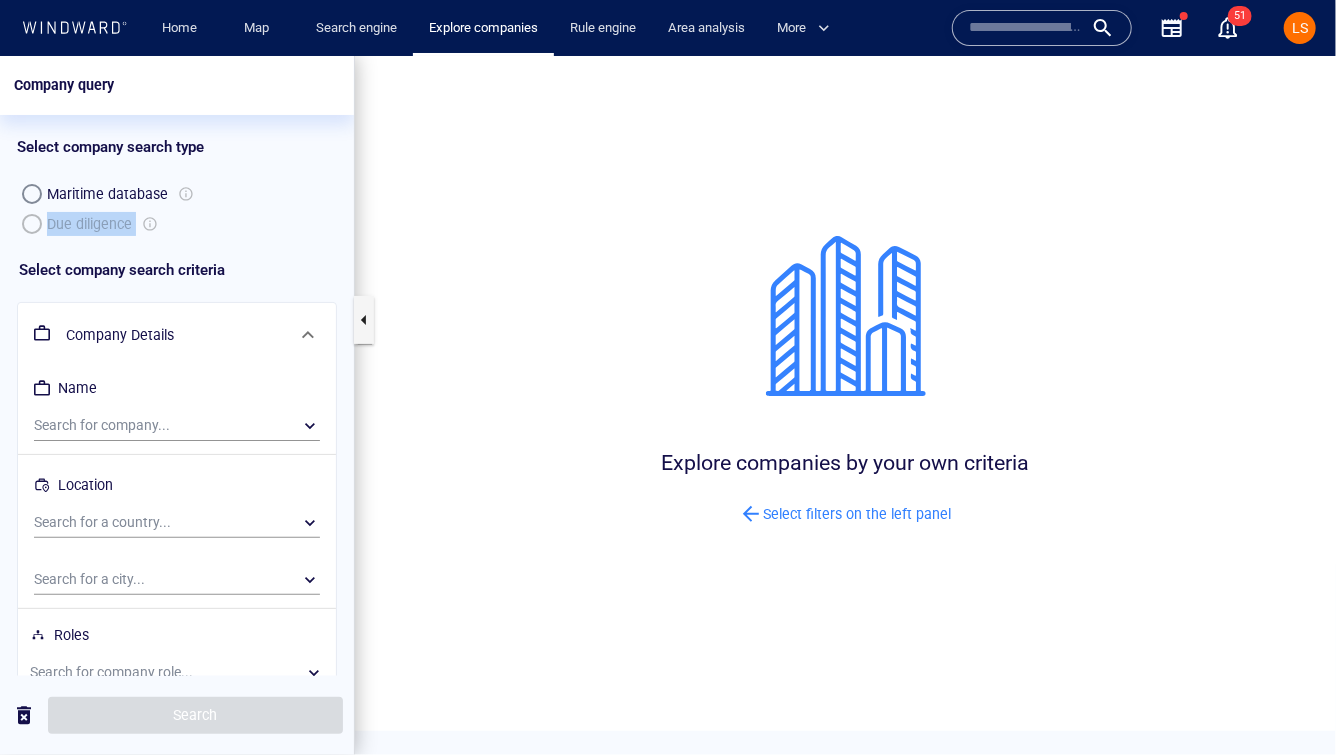 click on "Maritime database Due diligence" at bounding box center (177, 208) 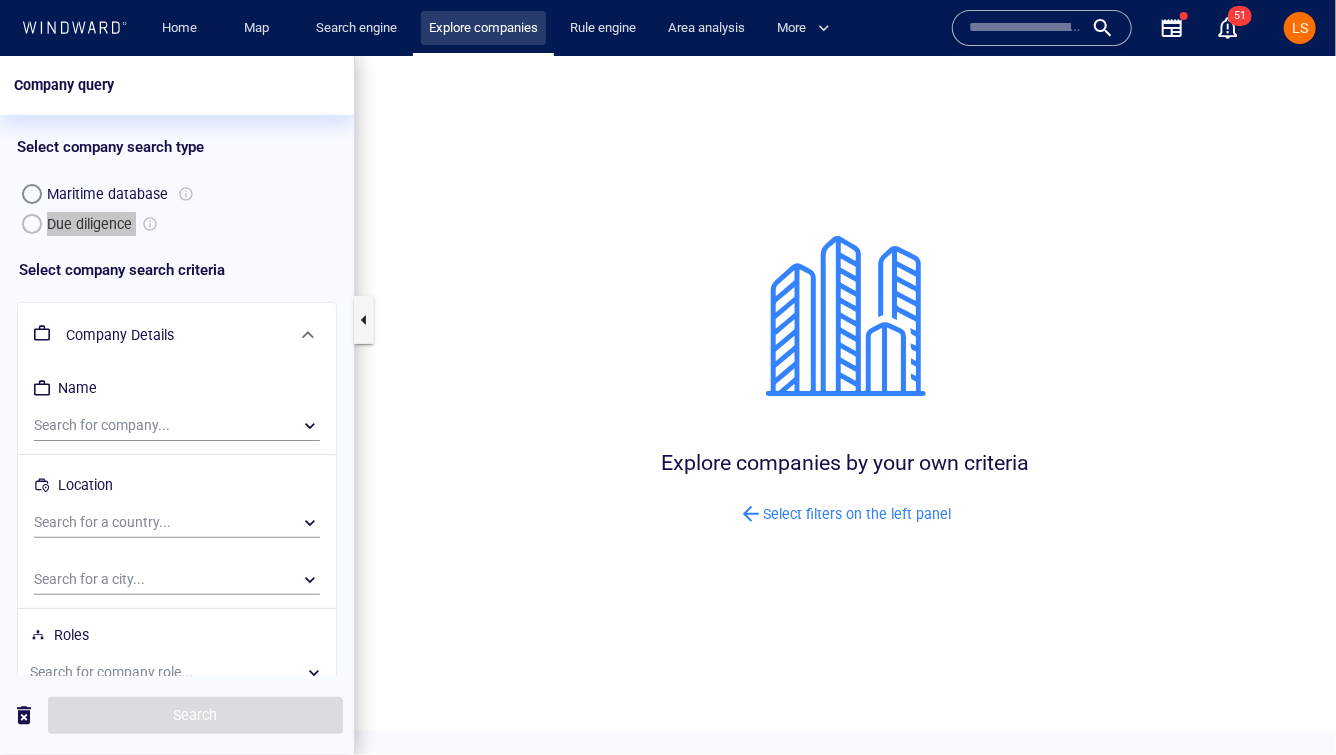 click on "Explore companies" at bounding box center [483, 28] 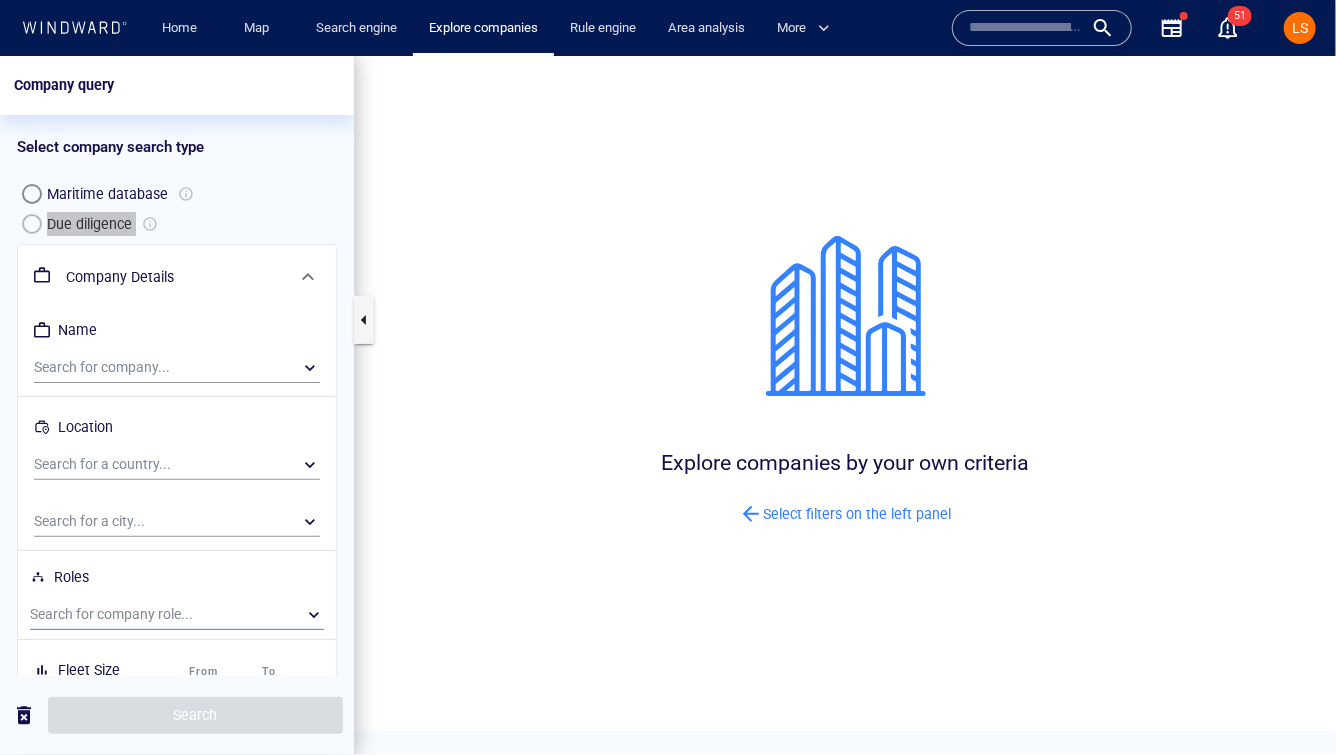 scroll, scrollTop: 158, scrollLeft: 0, axis: vertical 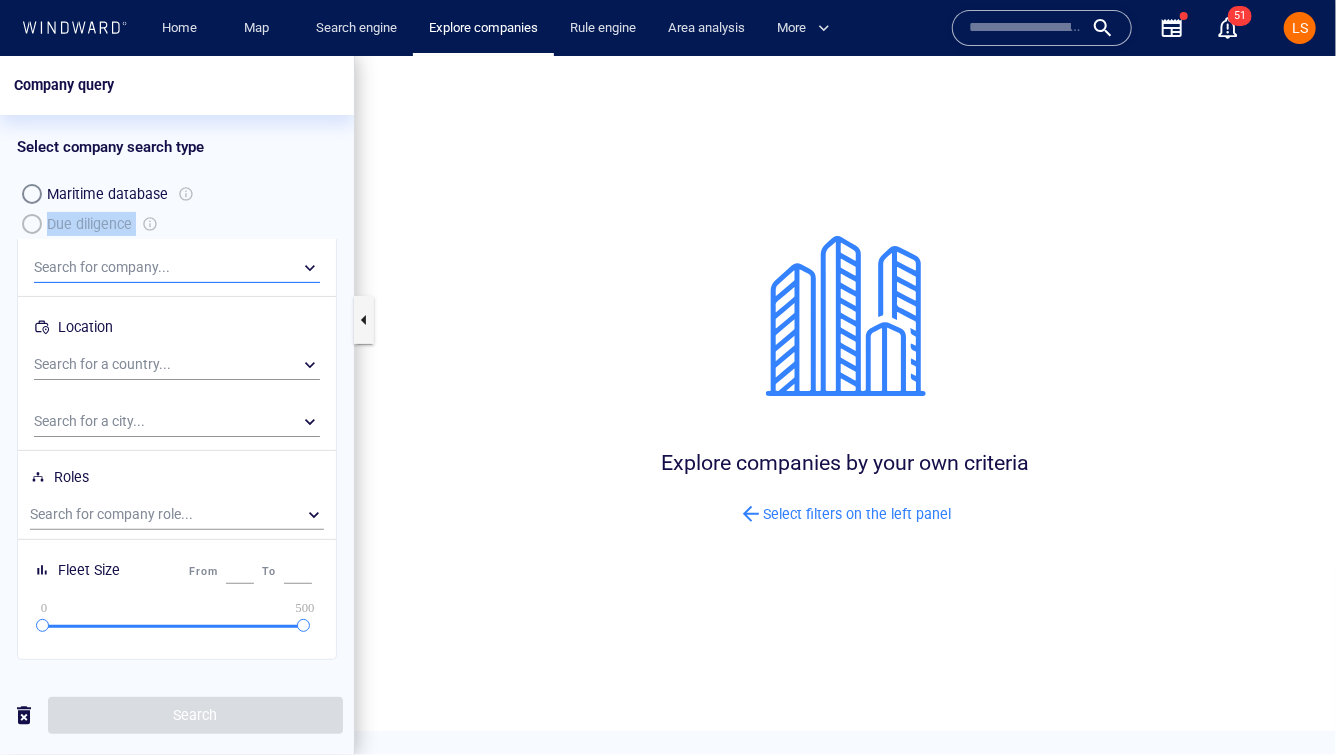 click on "​" at bounding box center [177, 267] 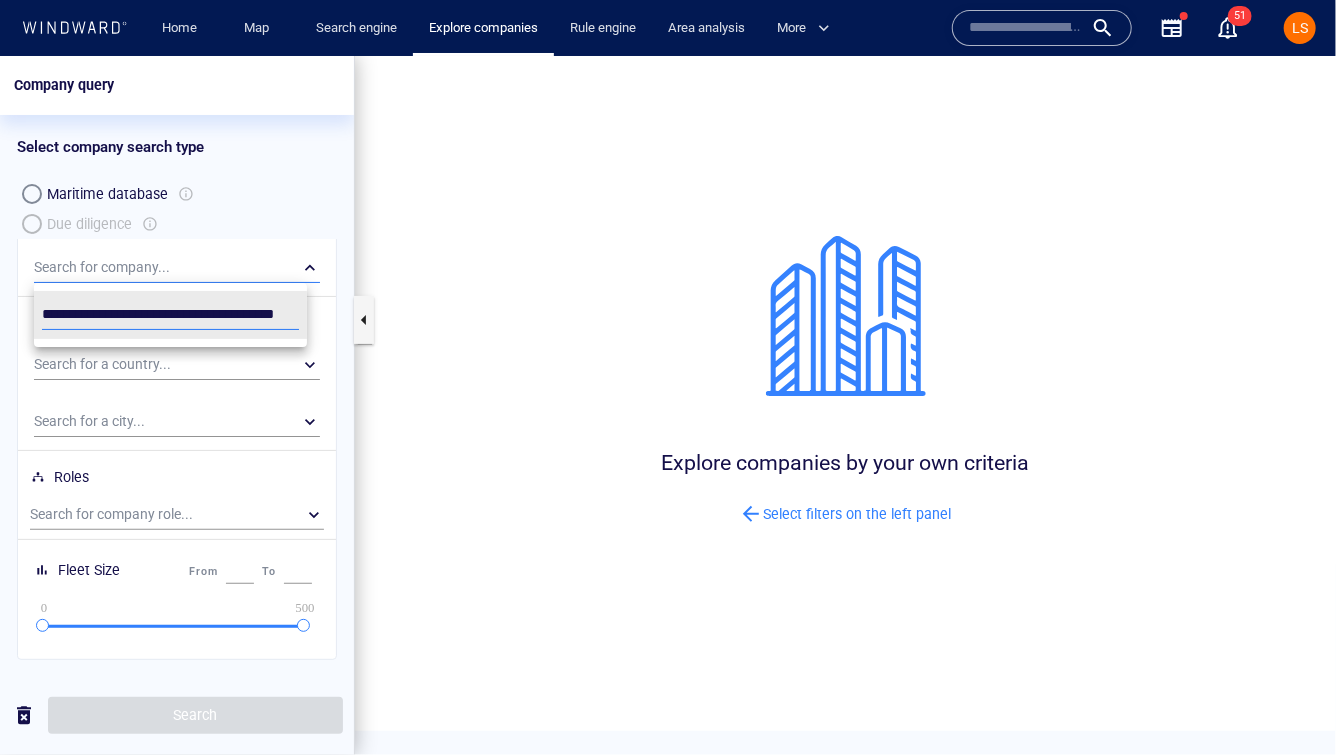 scroll, scrollTop: 0, scrollLeft: 77, axis: horizontal 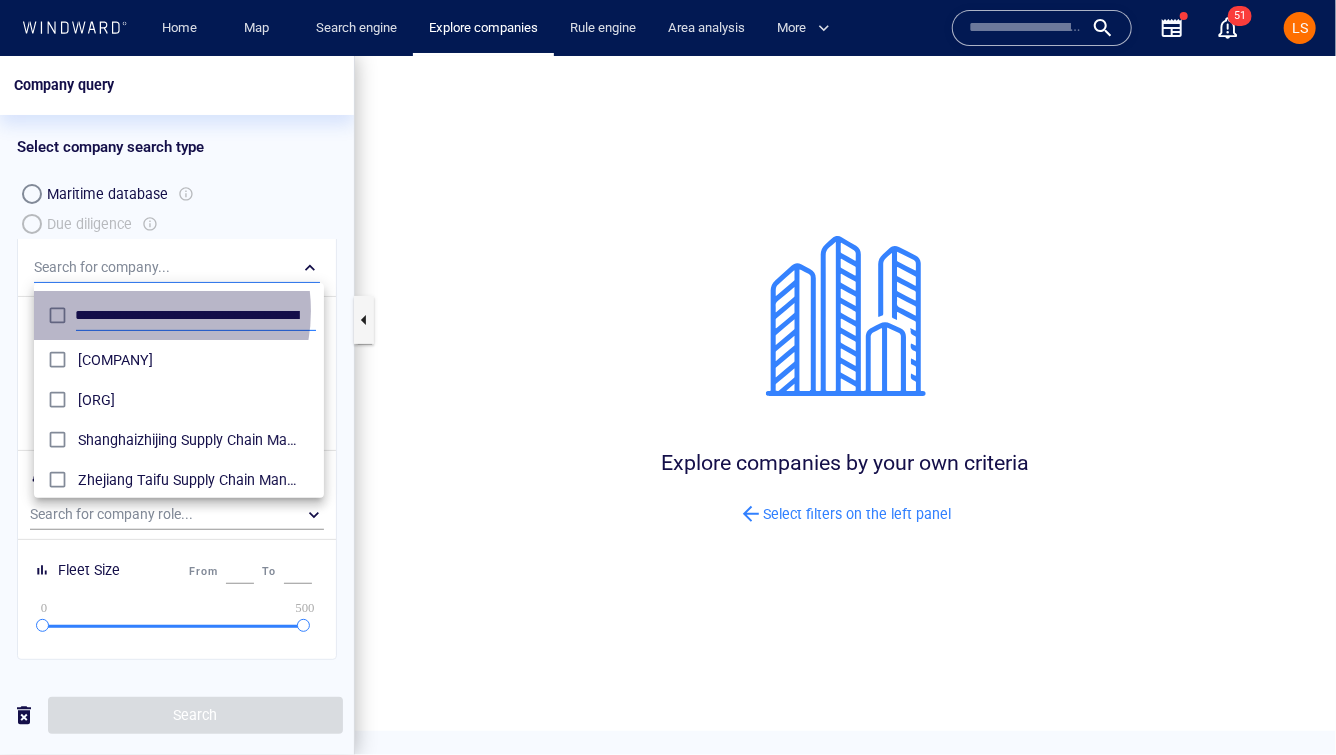 click on "**********" at bounding box center [179, 314] 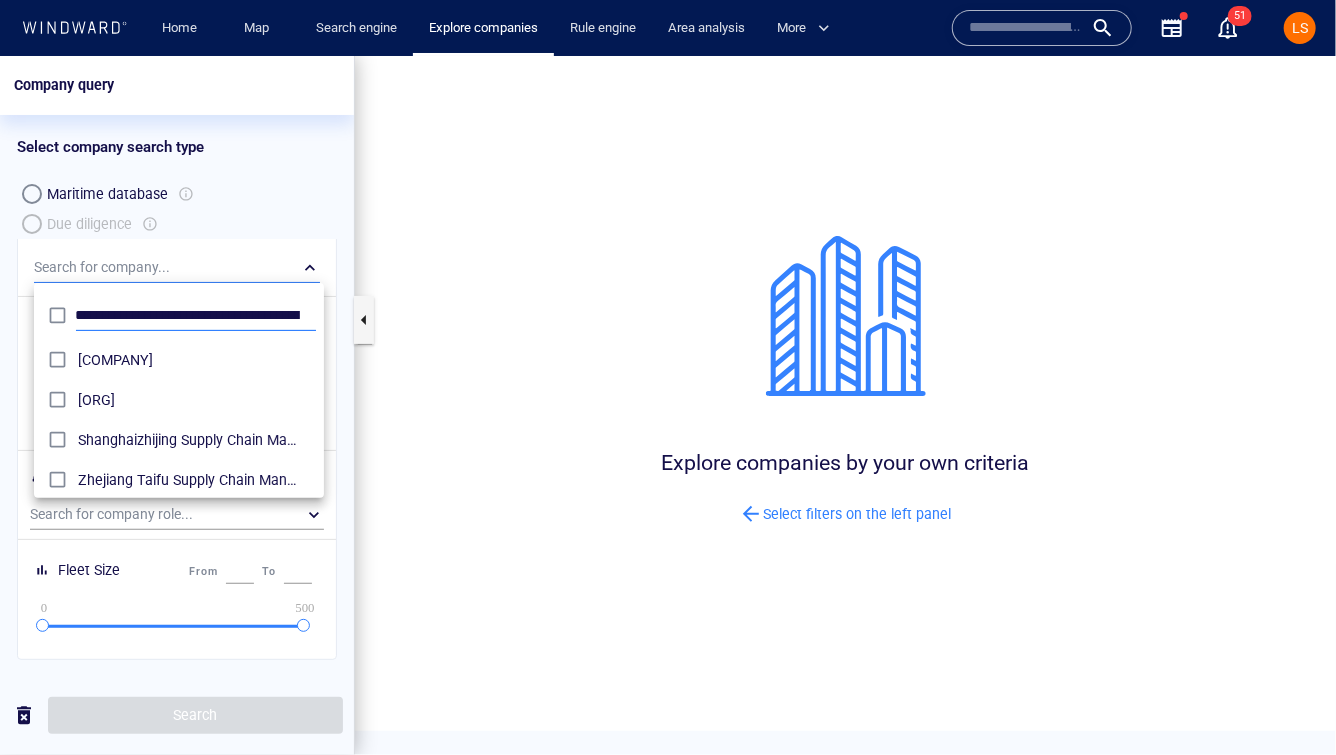 click on "**********" at bounding box center (188, 315) 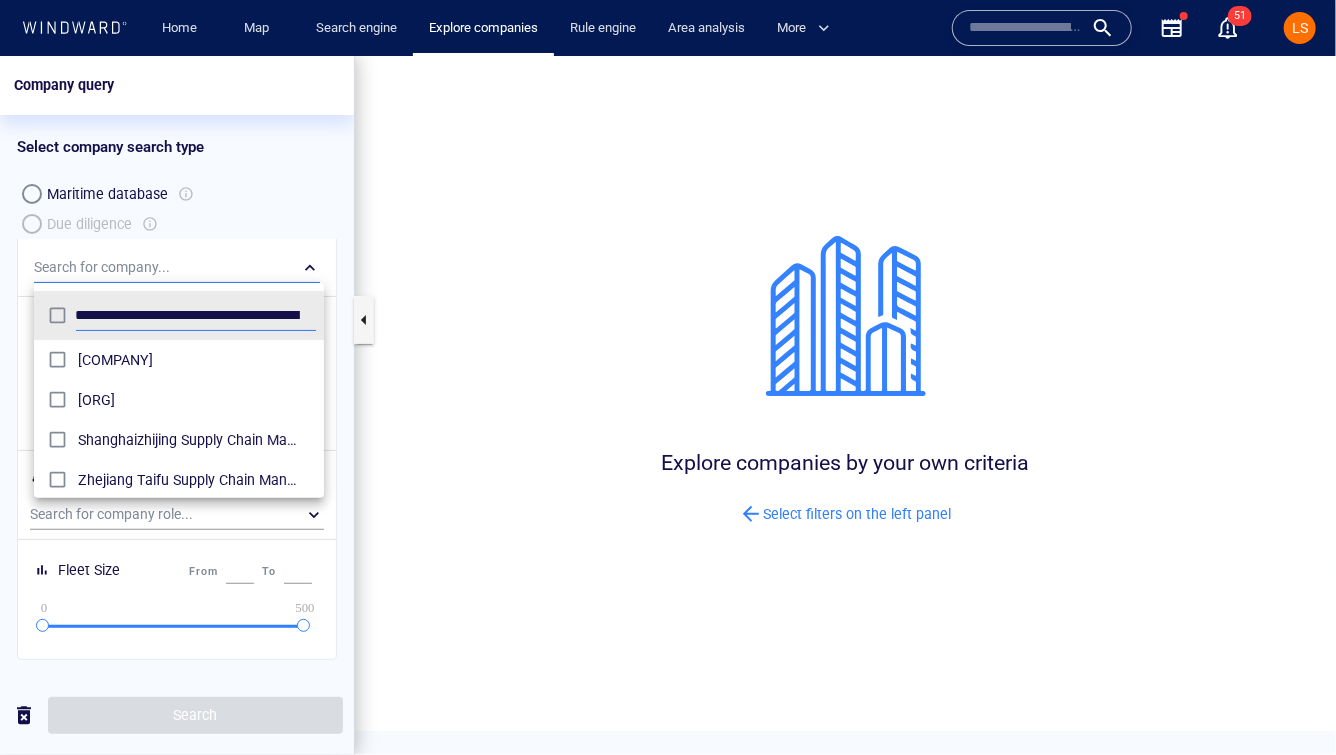 type on "**********" 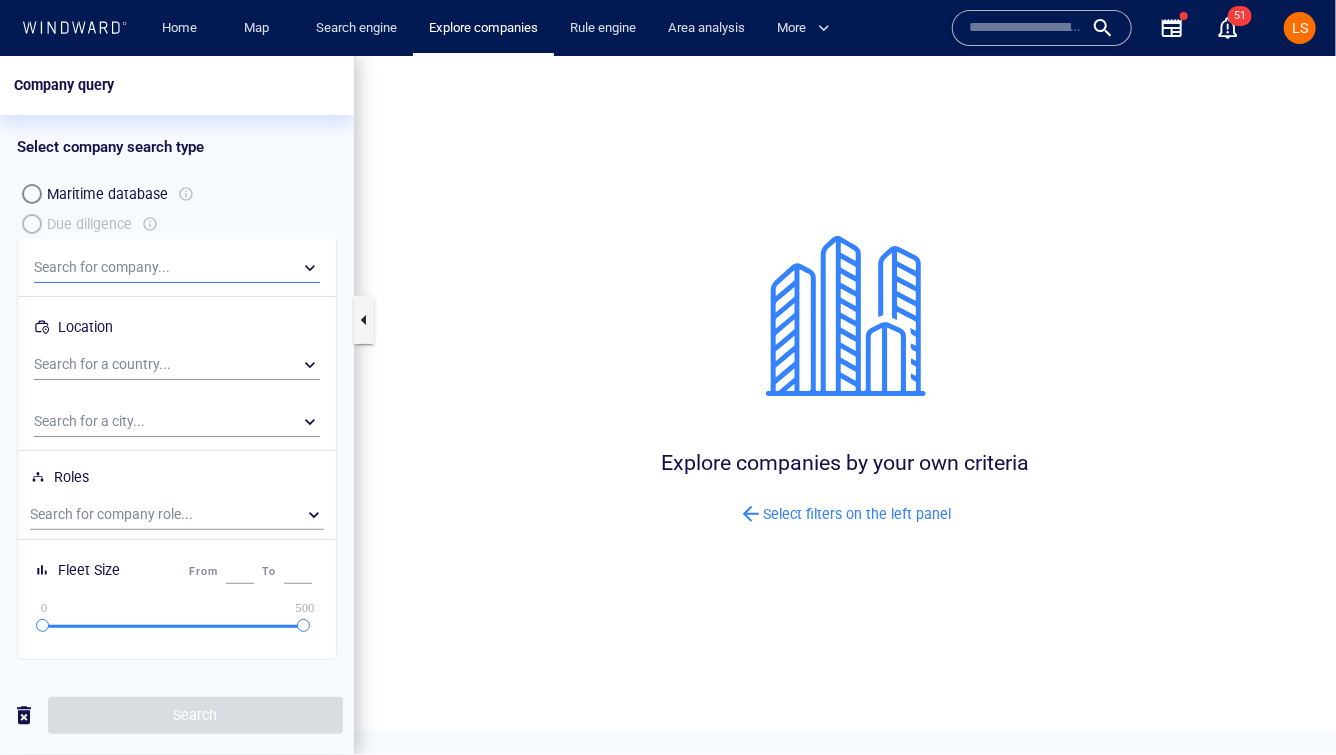 click on "Maritime database Due diligence" at bounding box center (177, 208) 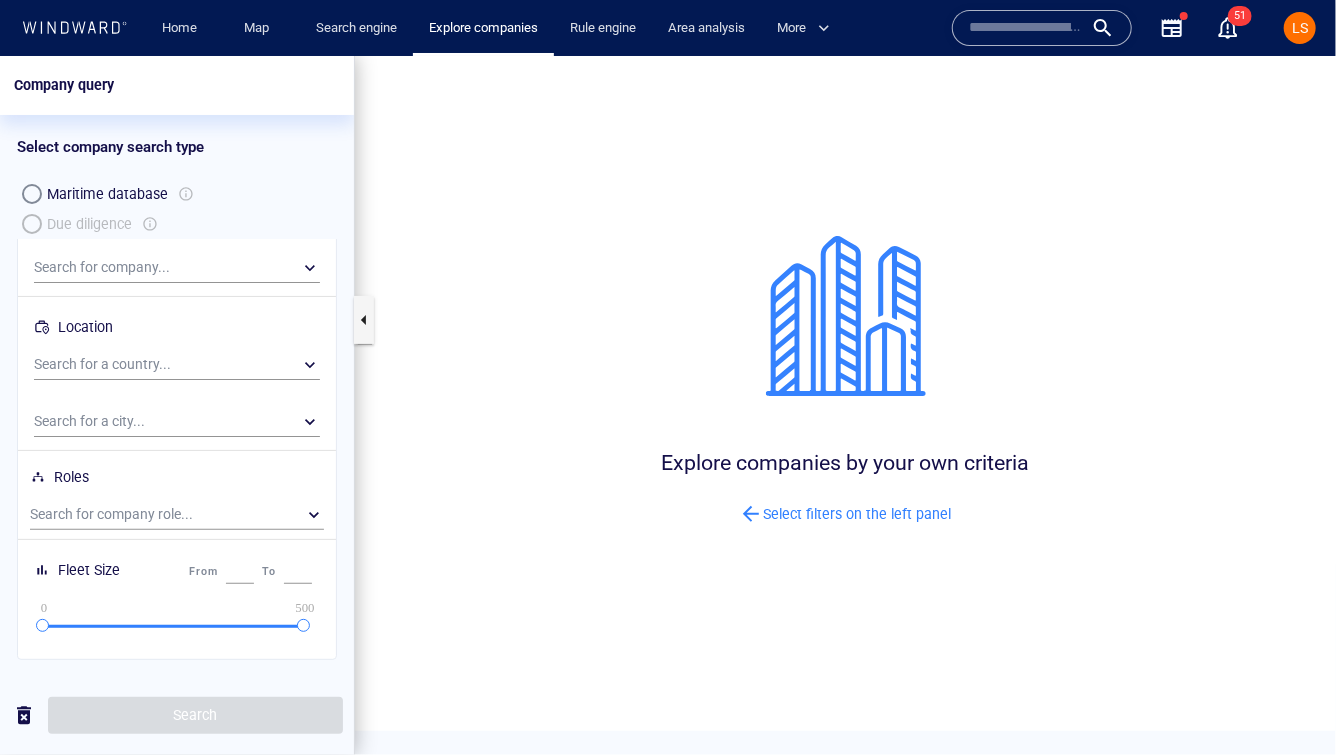 click on "Maritime database Due diligence" at bounding box center [177, 208] 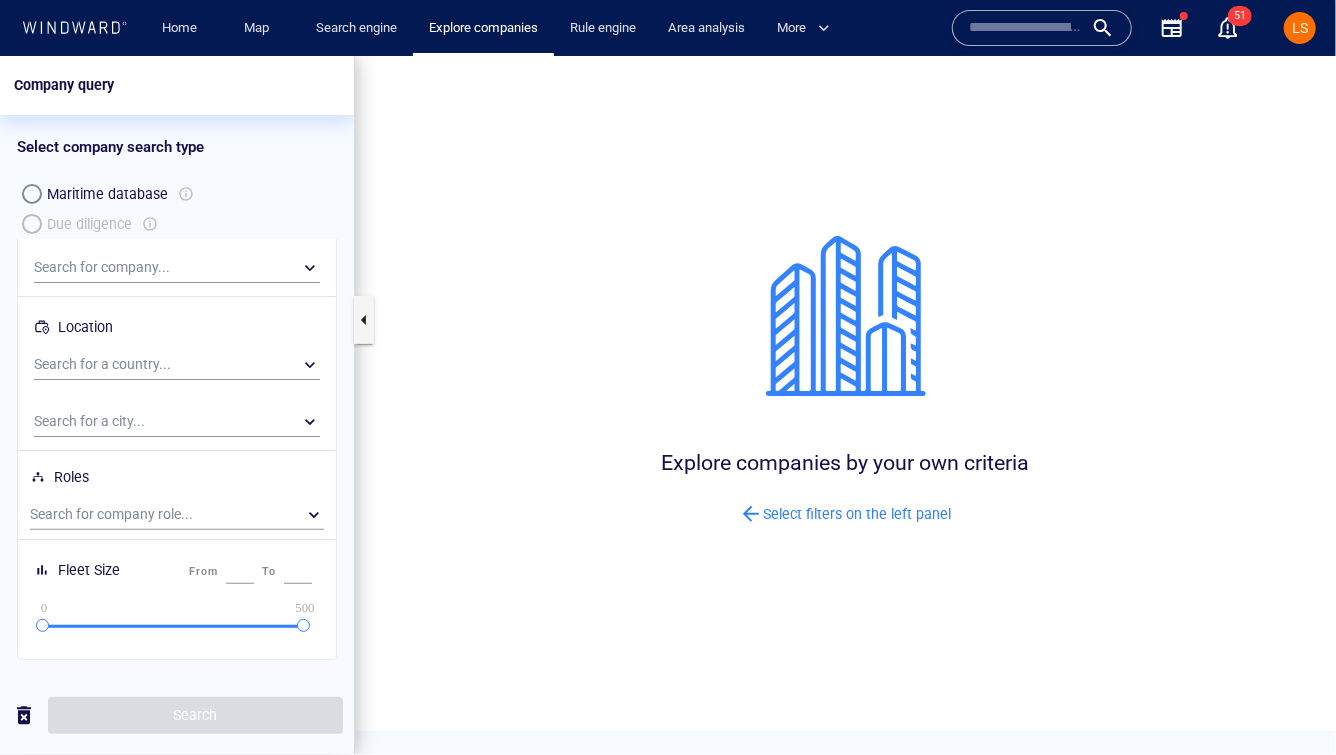 click on "LS" at bounding box center (1300, 28) 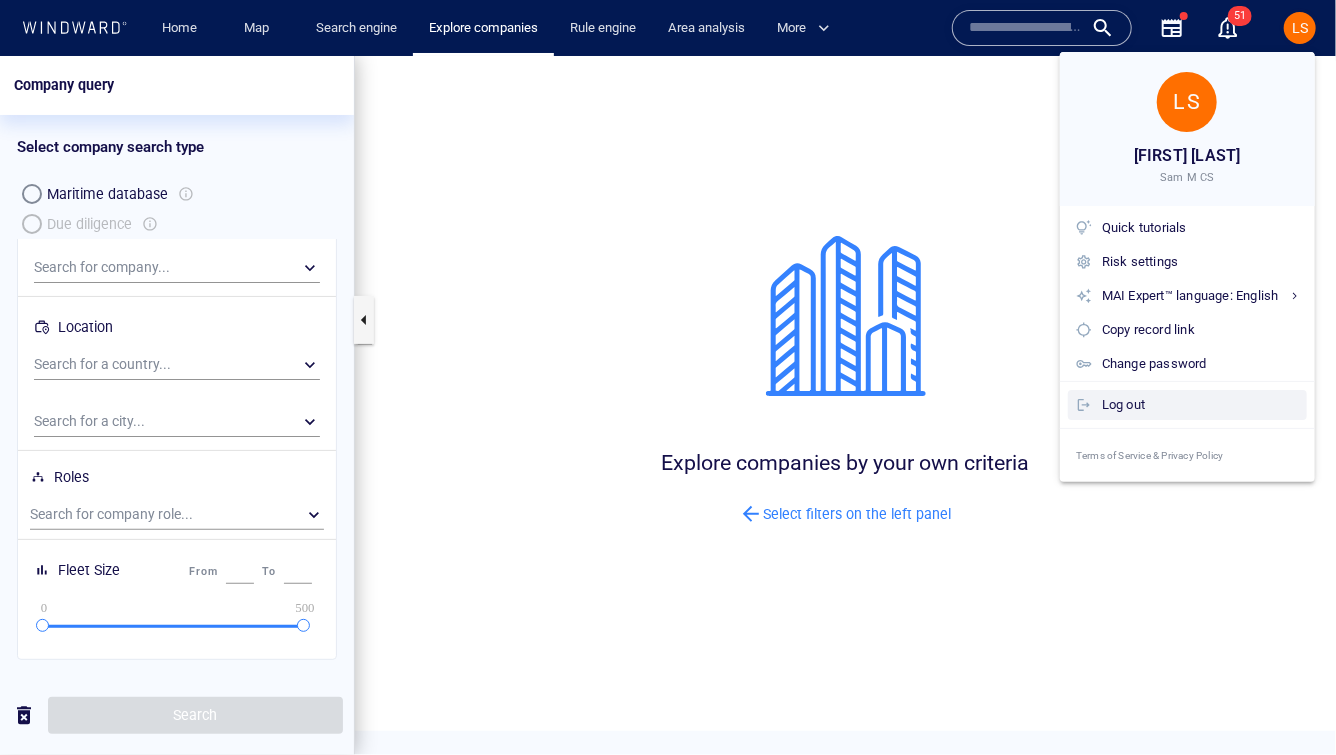 click on "Log out" at bounding box center [1200, 405] 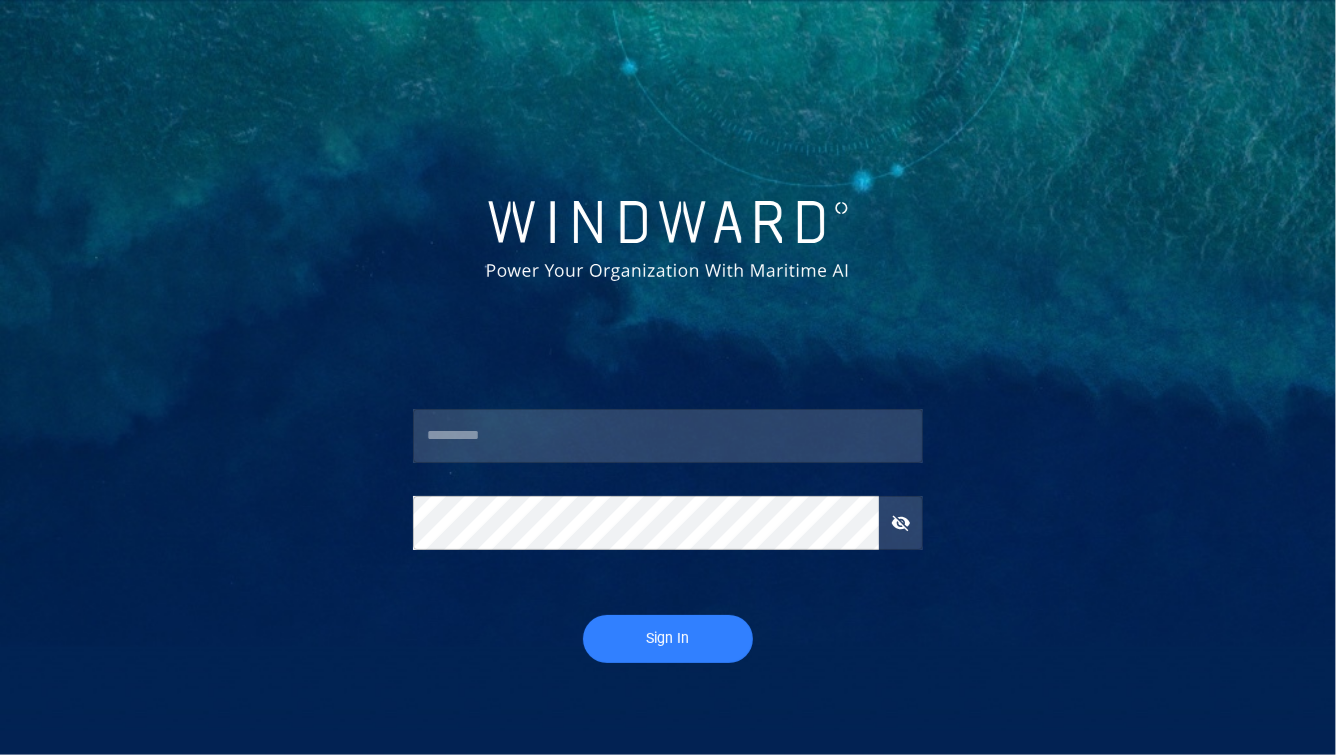 type on "**********" 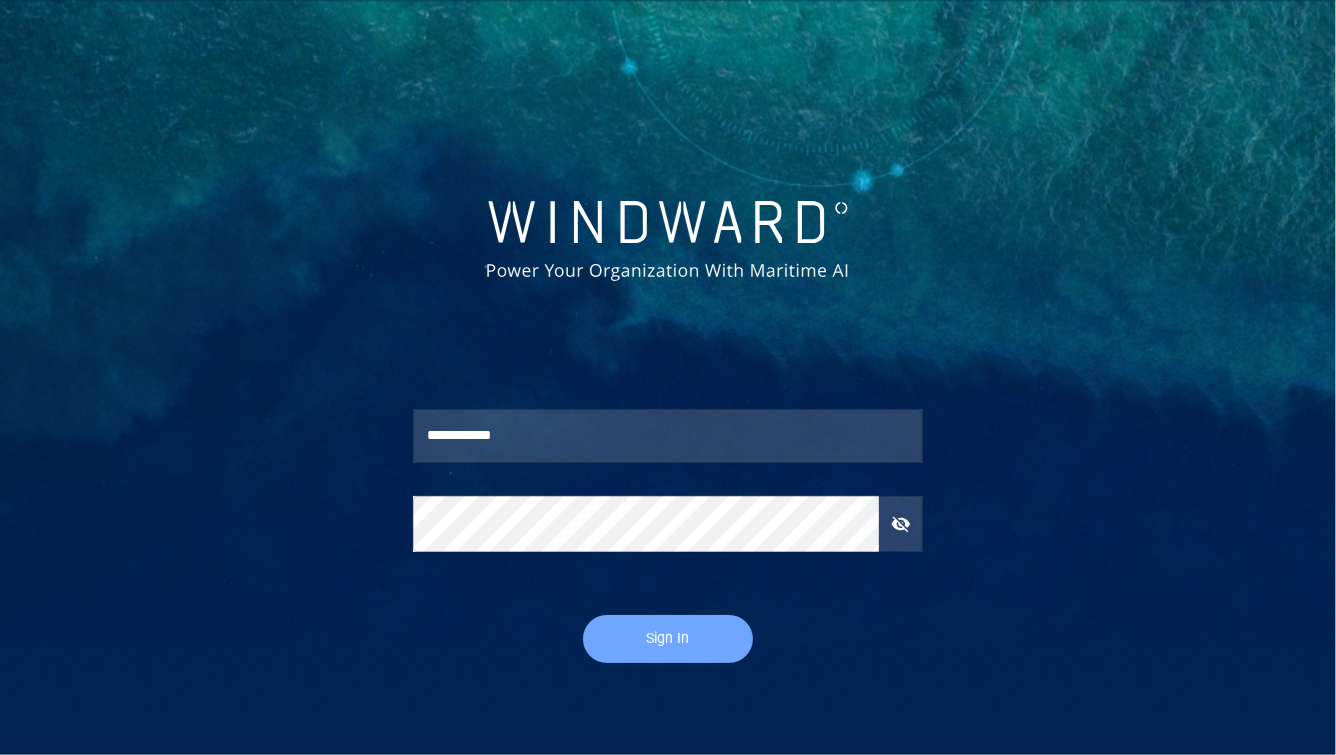 click on "Sign In" at bounding box center (668, 639) 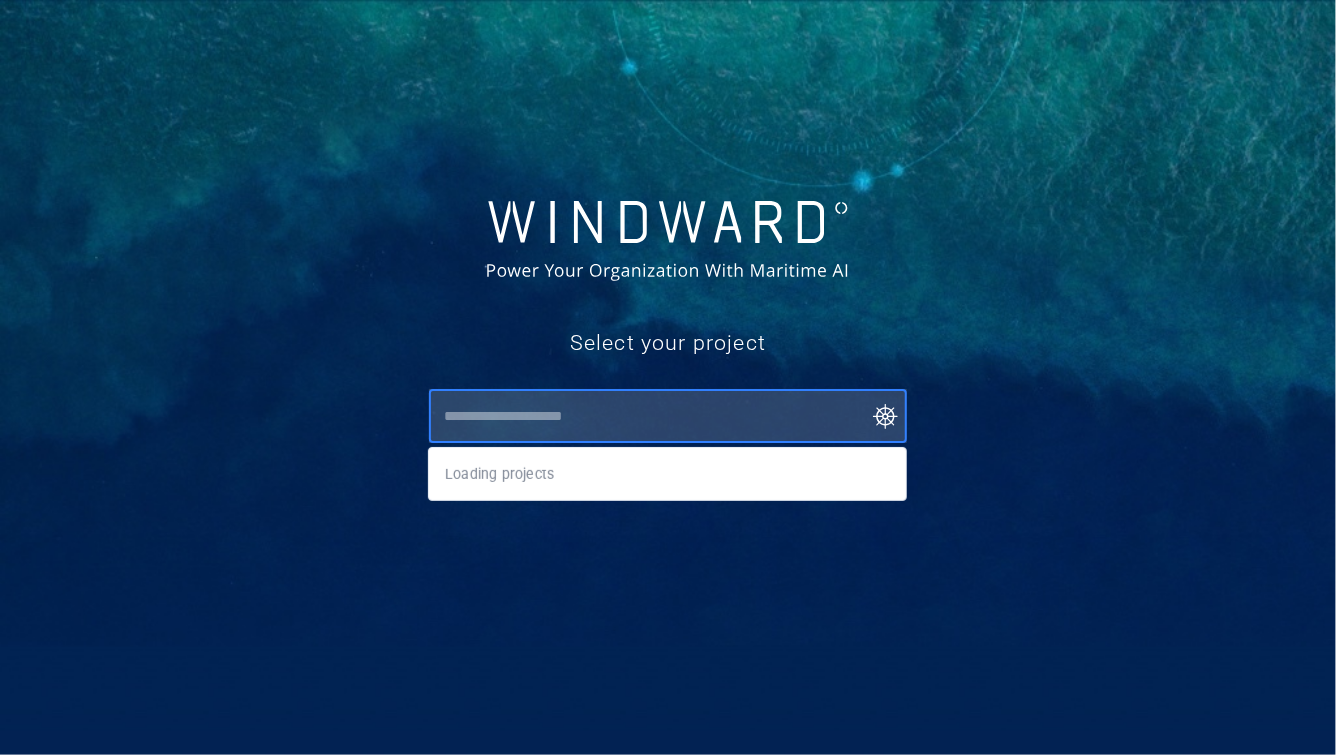 click at bounding box center [672, 416] 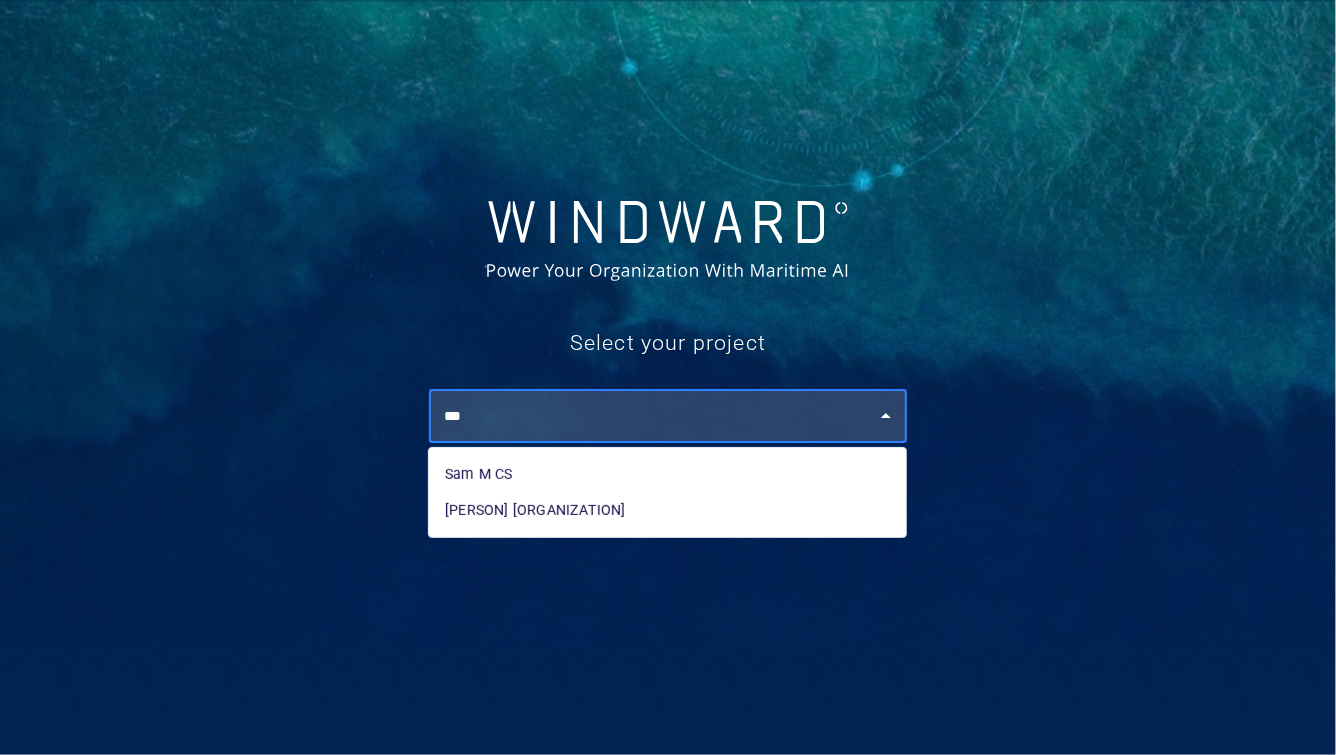 click on "Sam M CS" at bounding box center (667, 474) 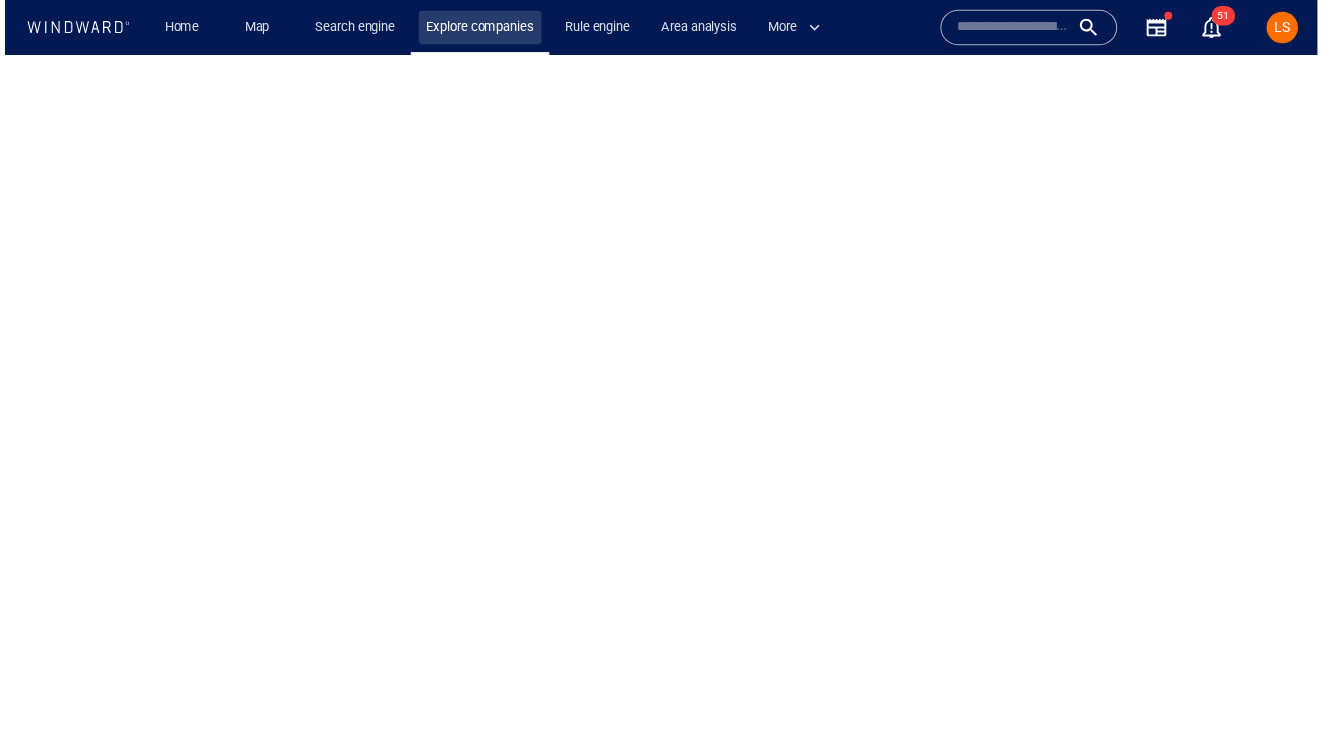 scroll, scrollTop: 0, scrollLeft: 0, axis: both 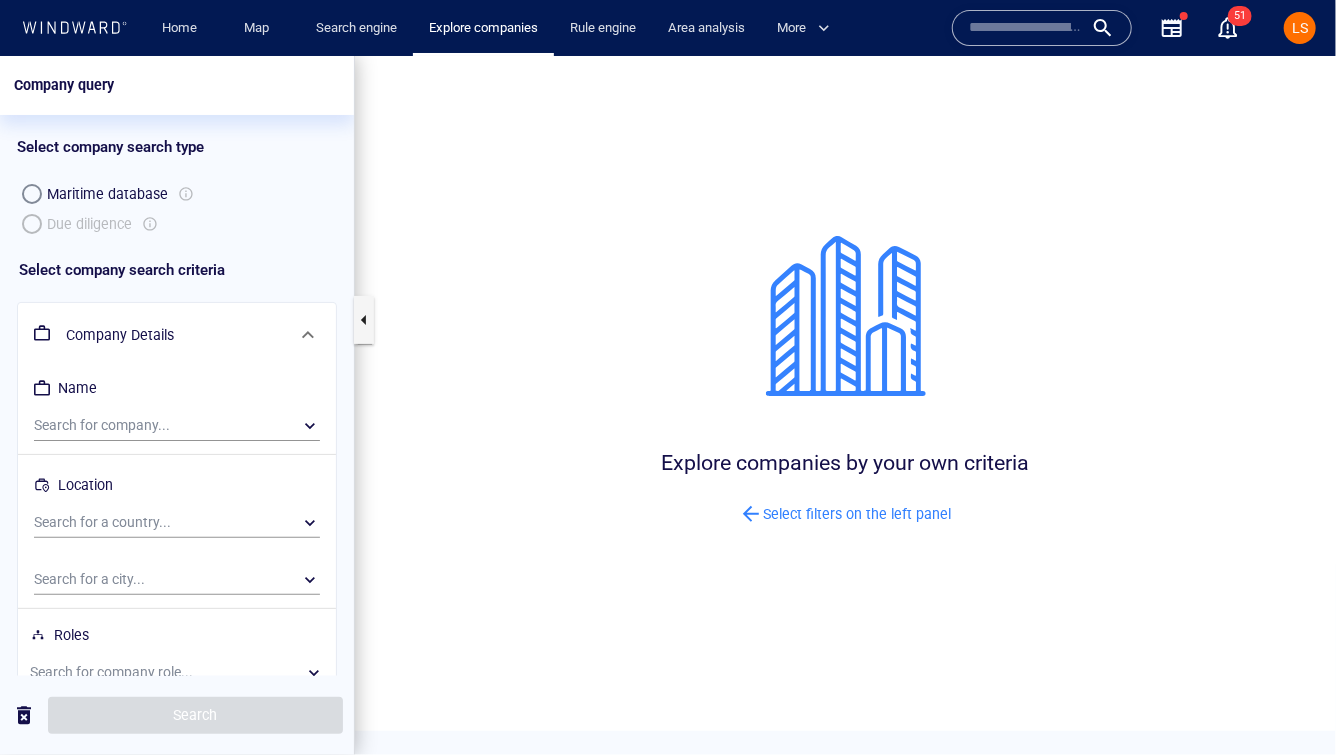 click on "LS" at bounding box center (1300, 28) 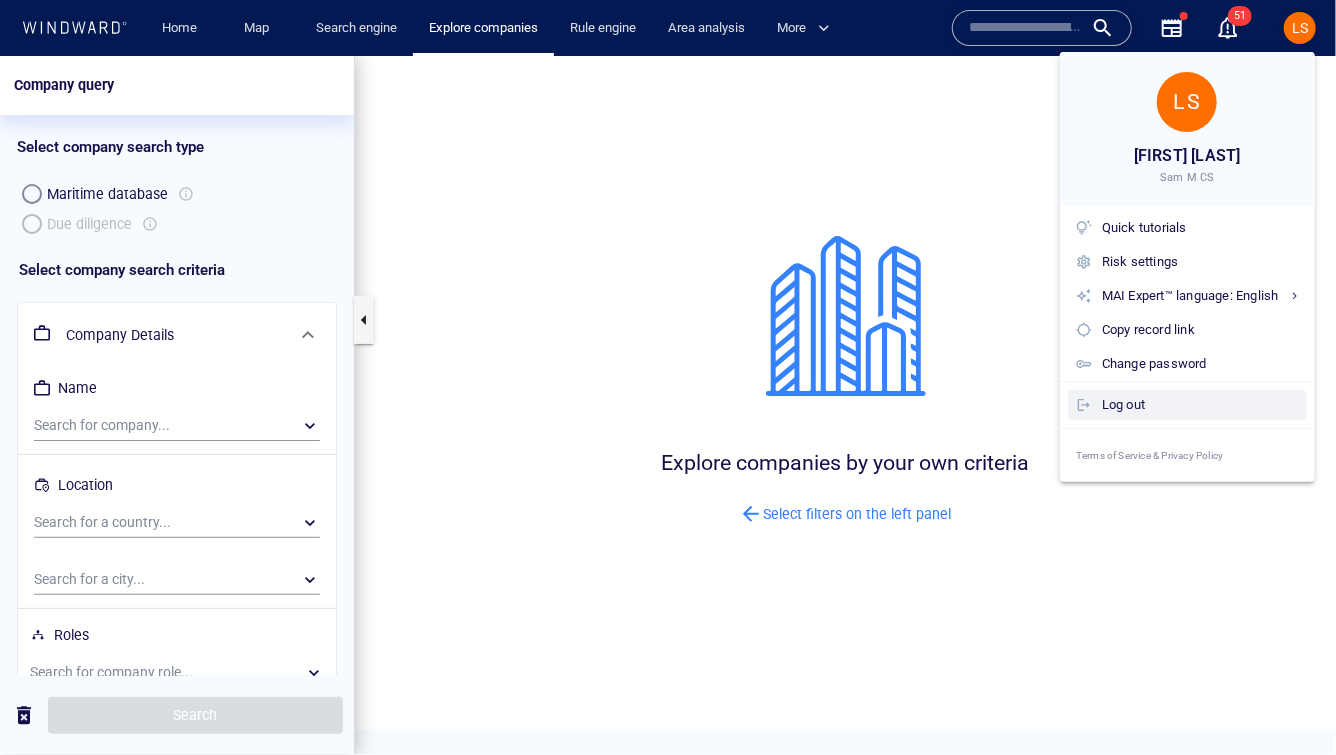 click on "Log out" at bounding box center (1200, 405) 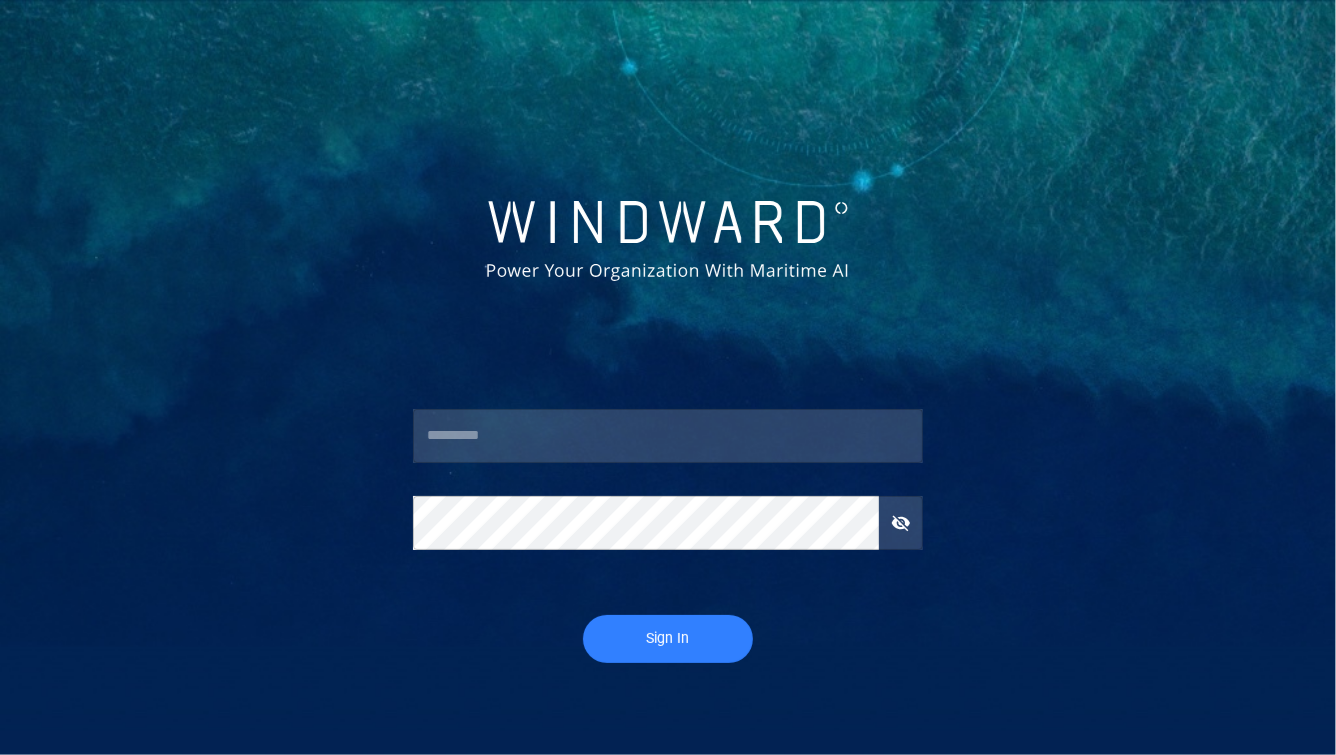 type on "**********" 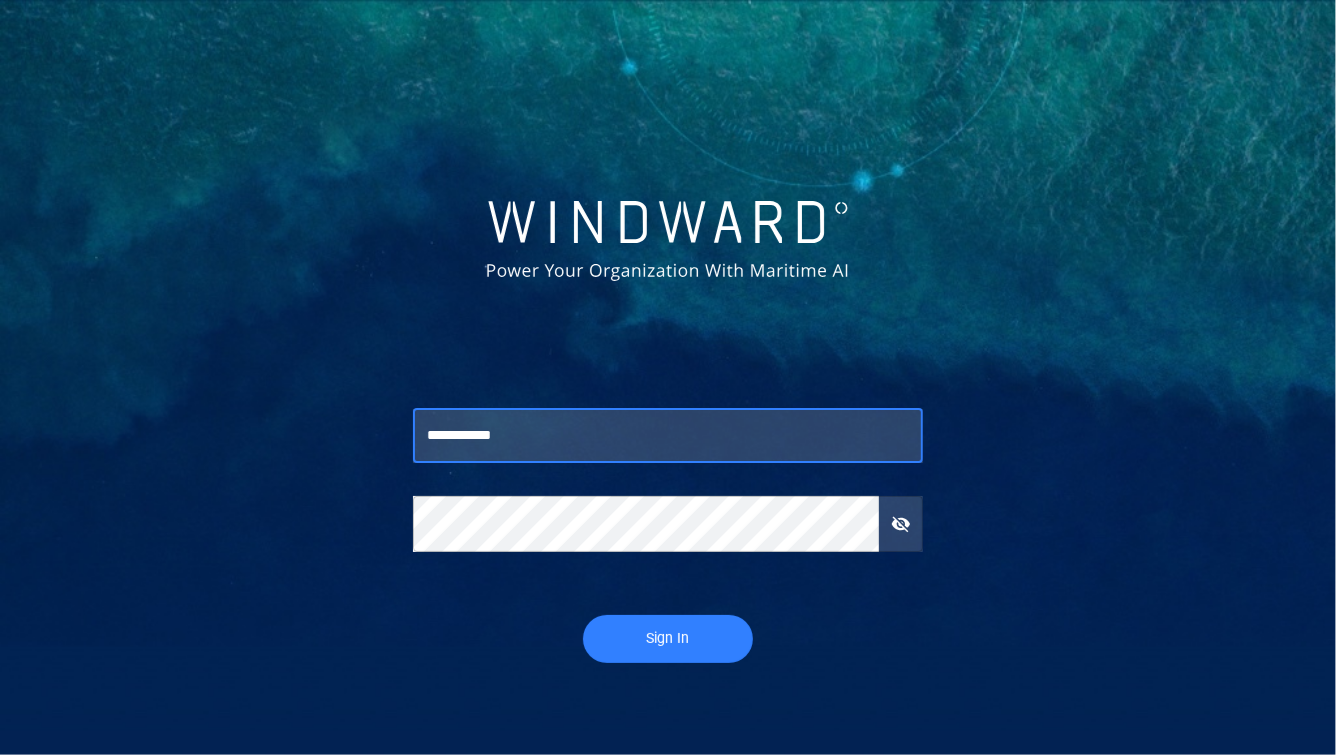 click on "**********" at bounding box center (668, 436) 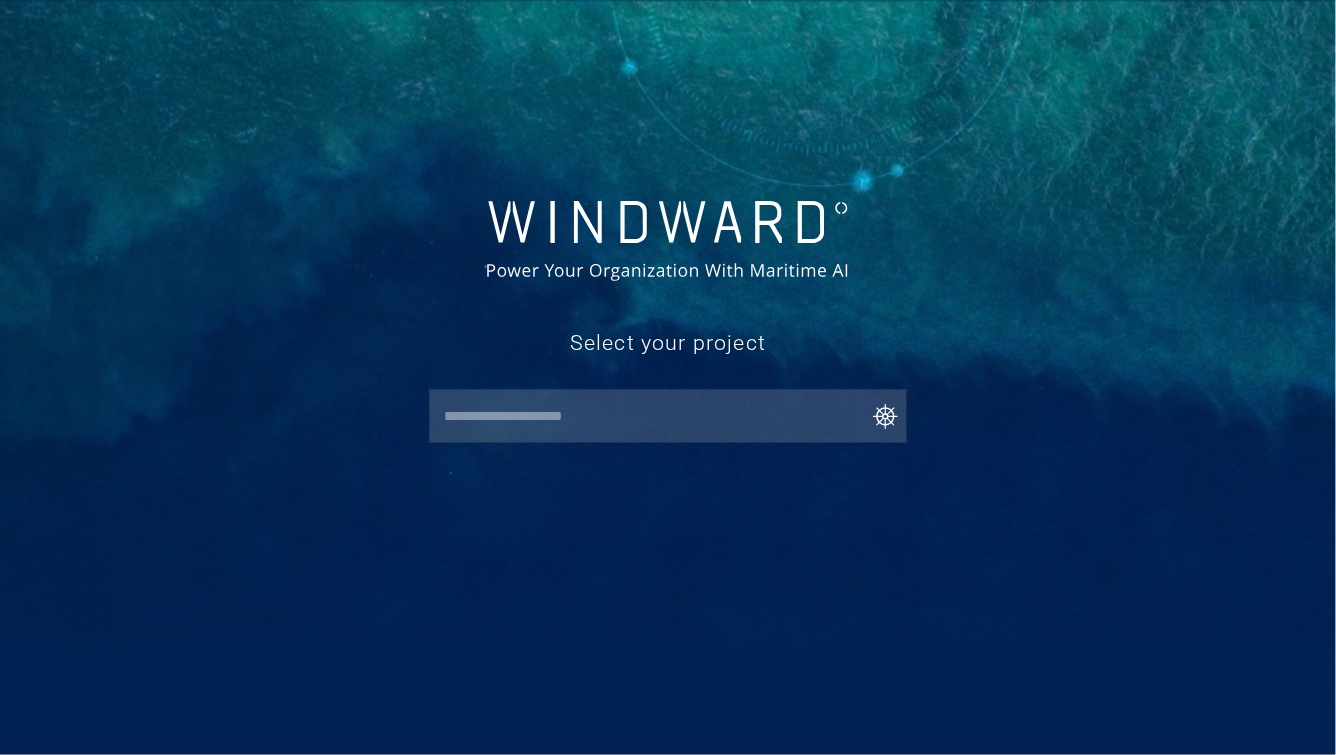 click at bounding box center (672, 416) 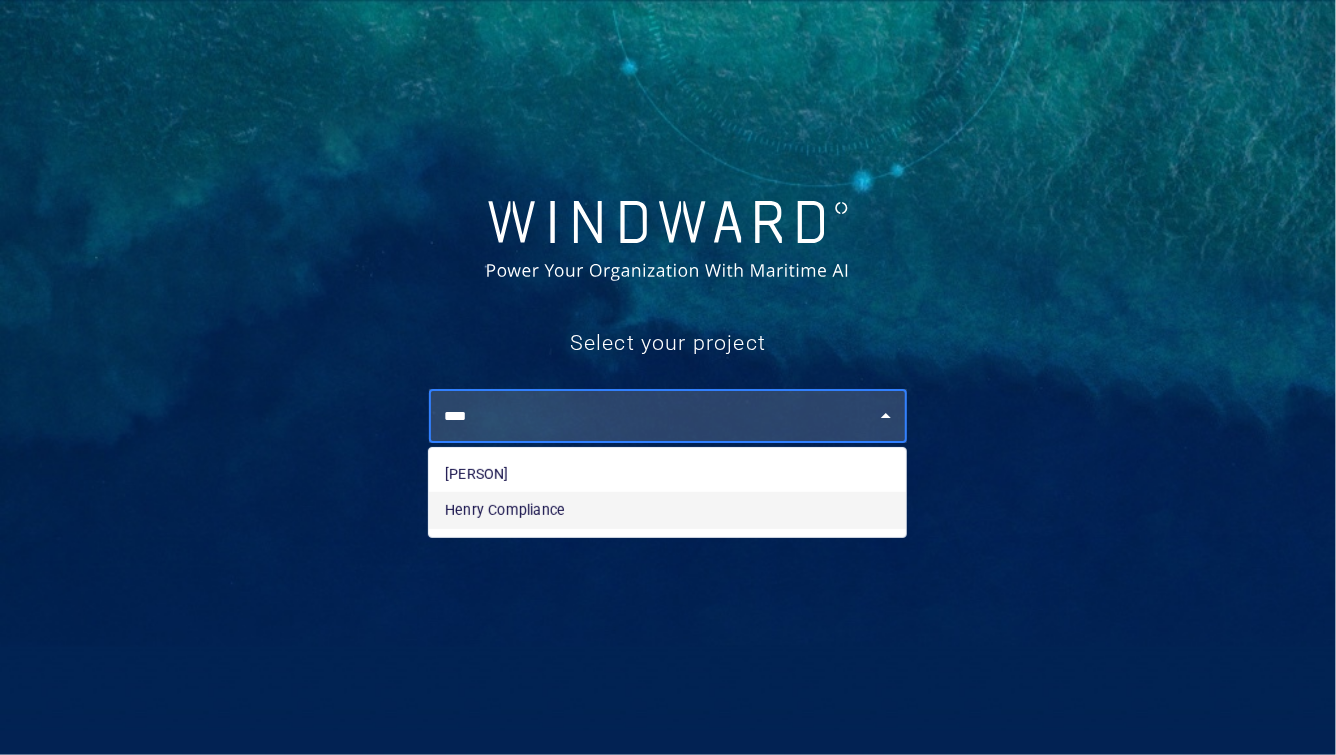 click on "Henry Compliance" at bounding box center [667, 510] 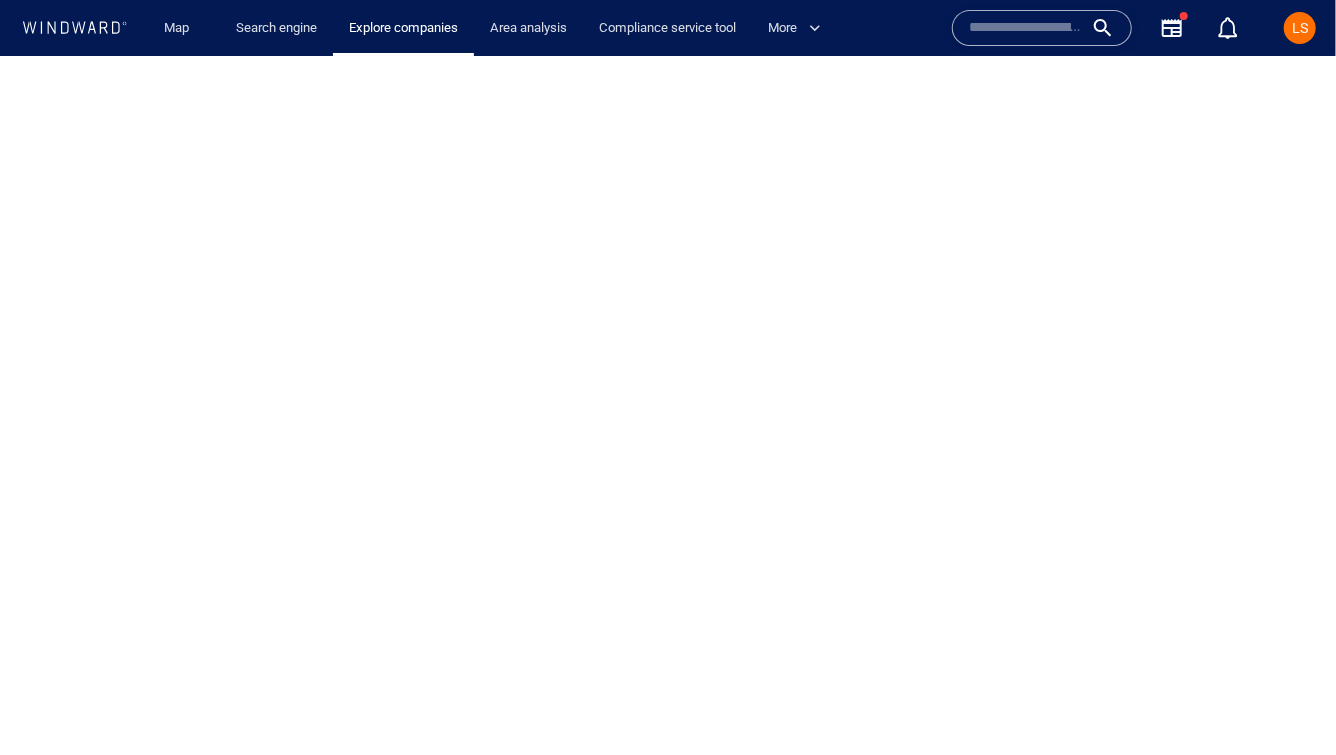 scroll, scrollTop: 0, scrollLeft: 0, axis: both 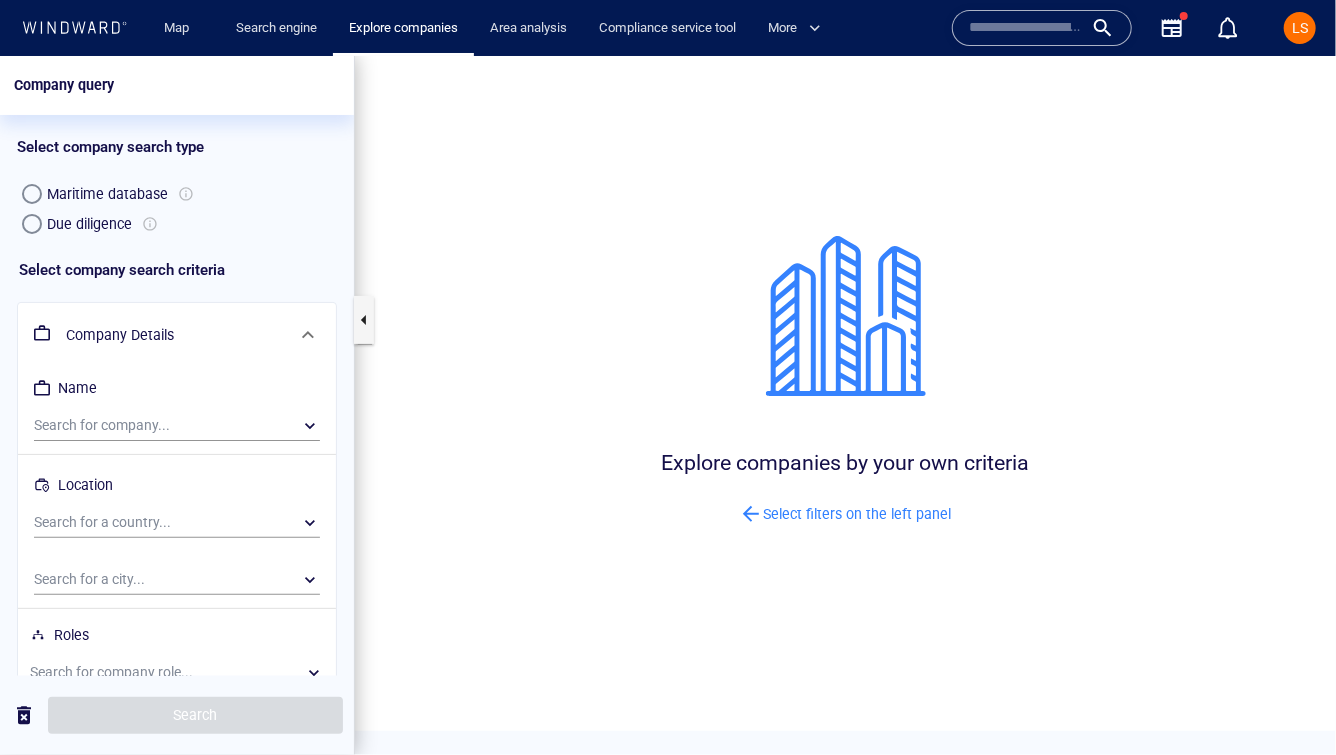 click on "Due diligence" at bounding box center [89, 223] 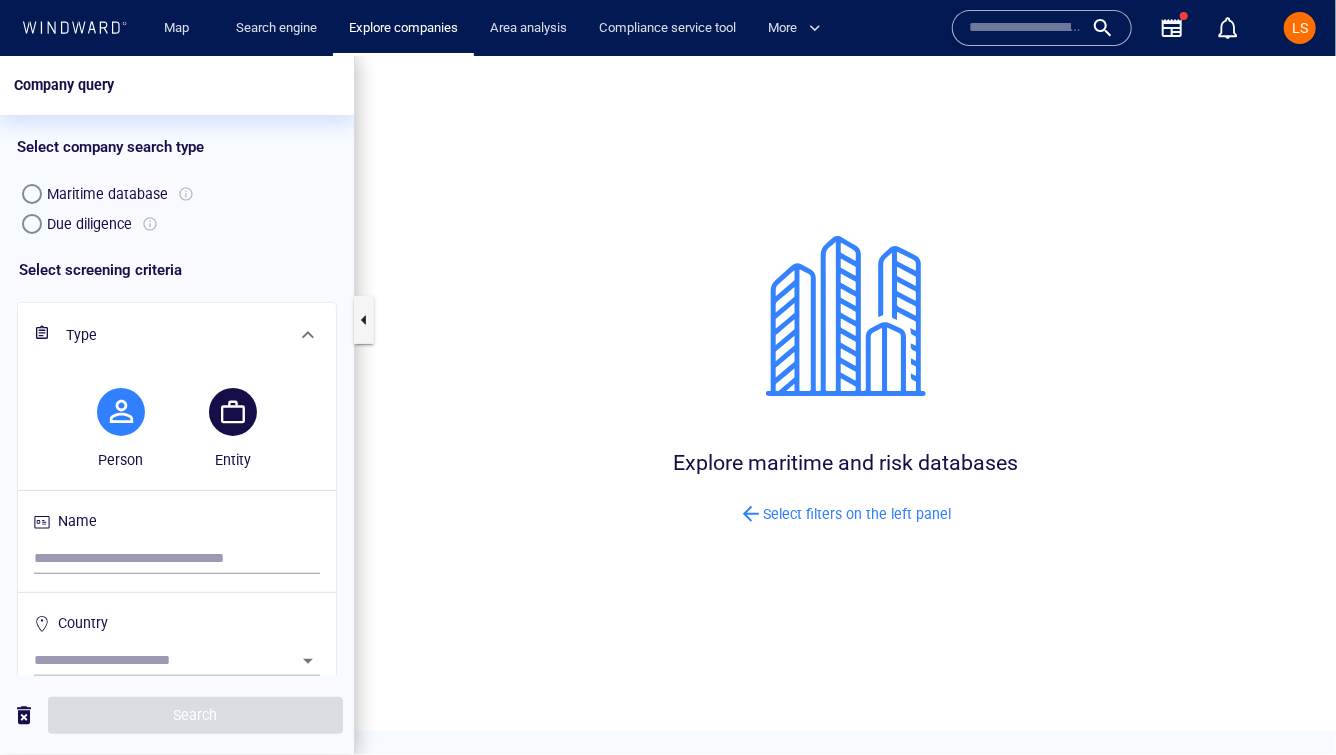 click at bounding box center (233, 411) 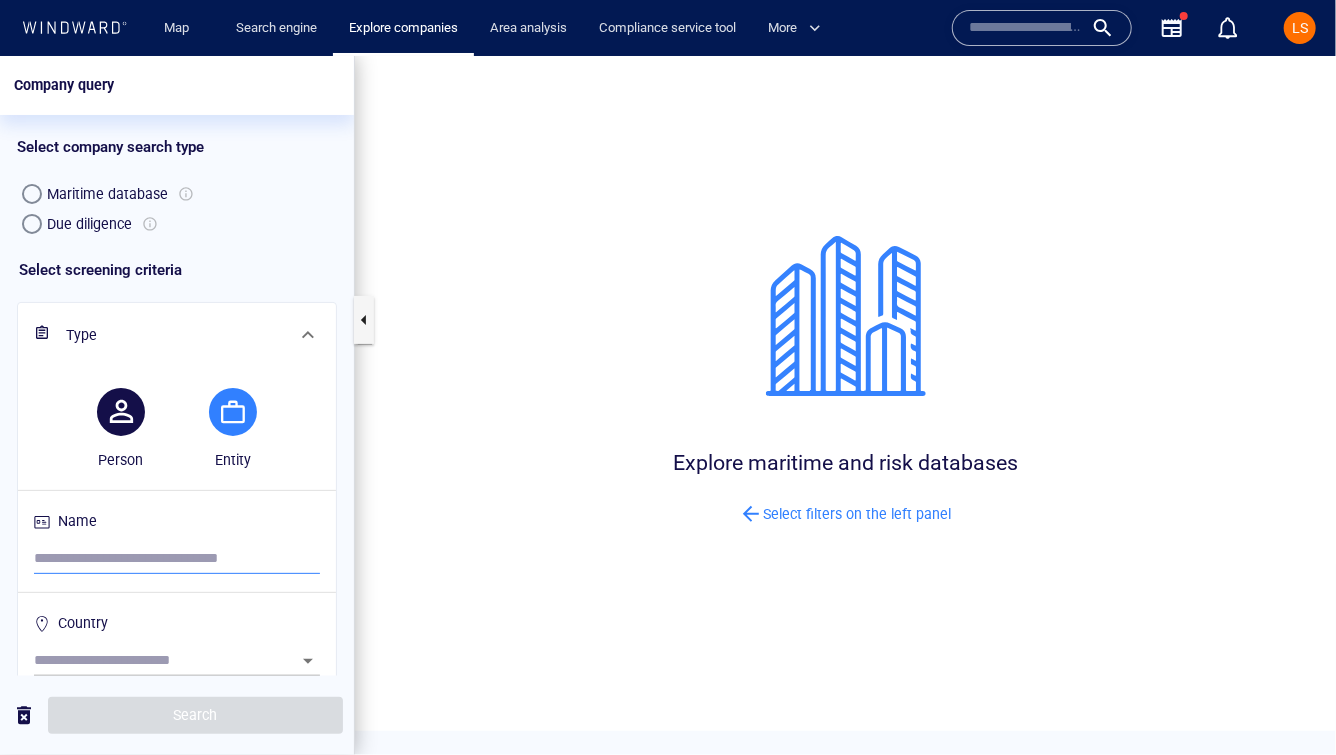 click at bounding box center [177, 558] 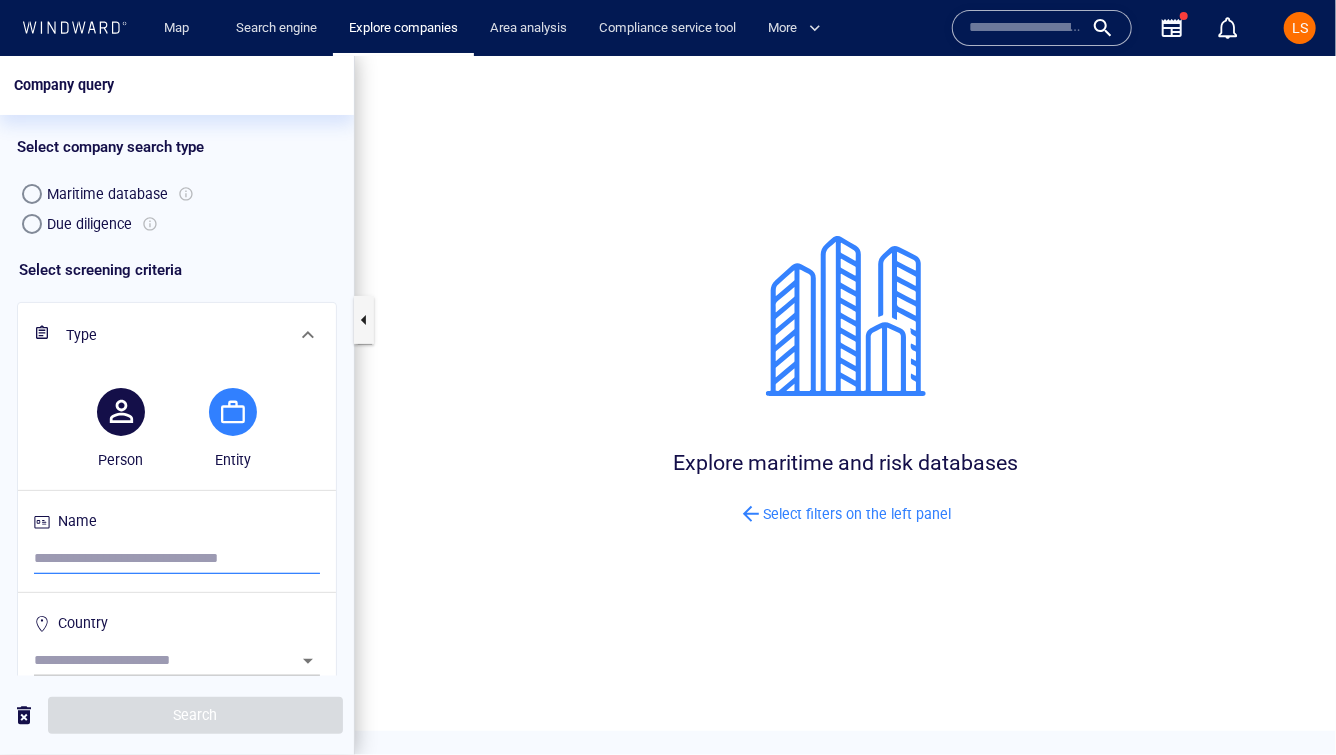 paste on "**********" 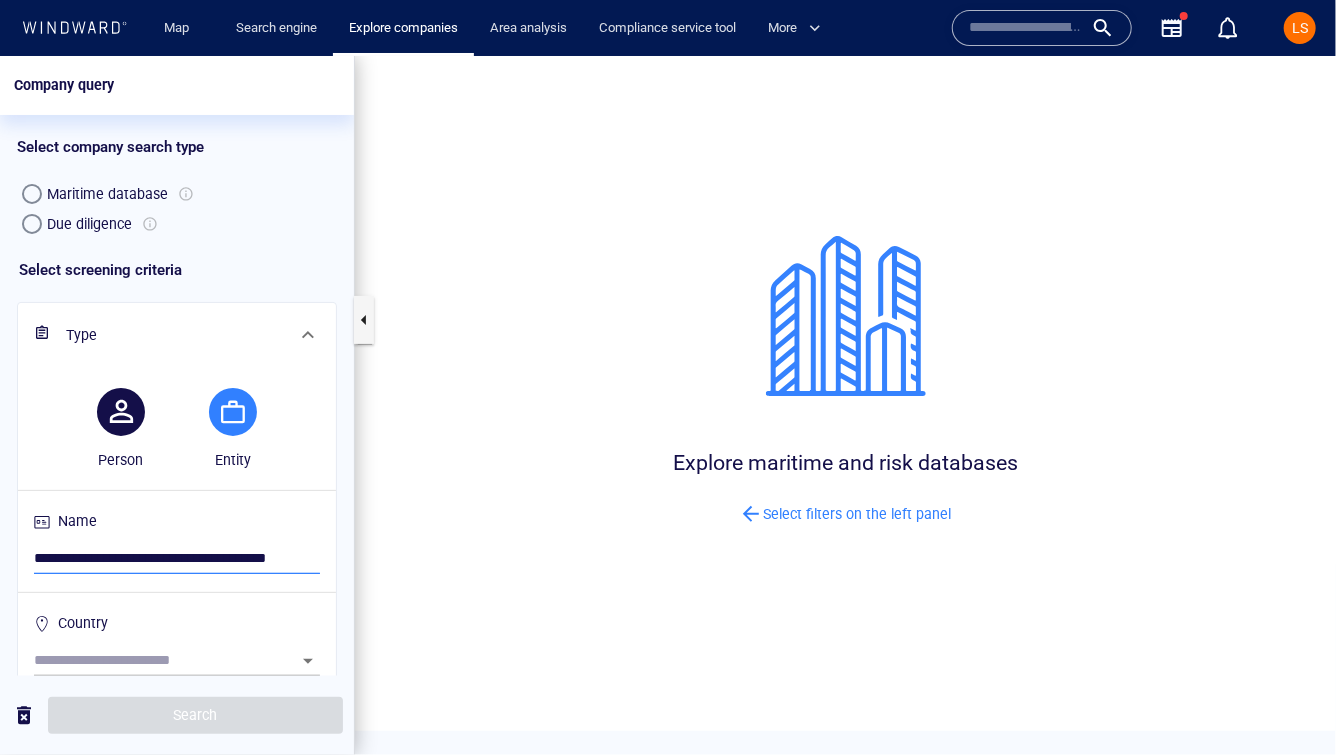 scroll, scrollTop: 0, scrollLeft: 44, axis: horizontal 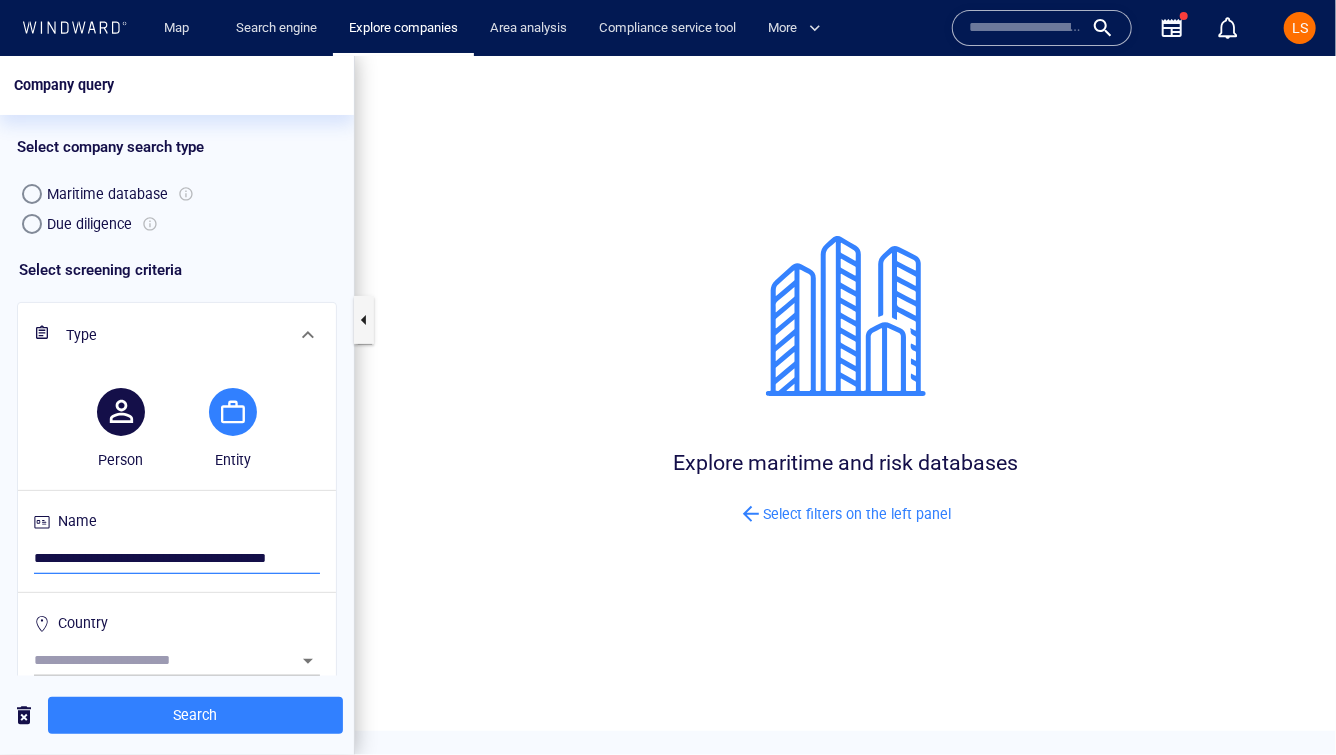 drag, startPoint x: 55, startPoint y: 556, endPoint x: 277, endPoint y: 572, distance: 222.57584 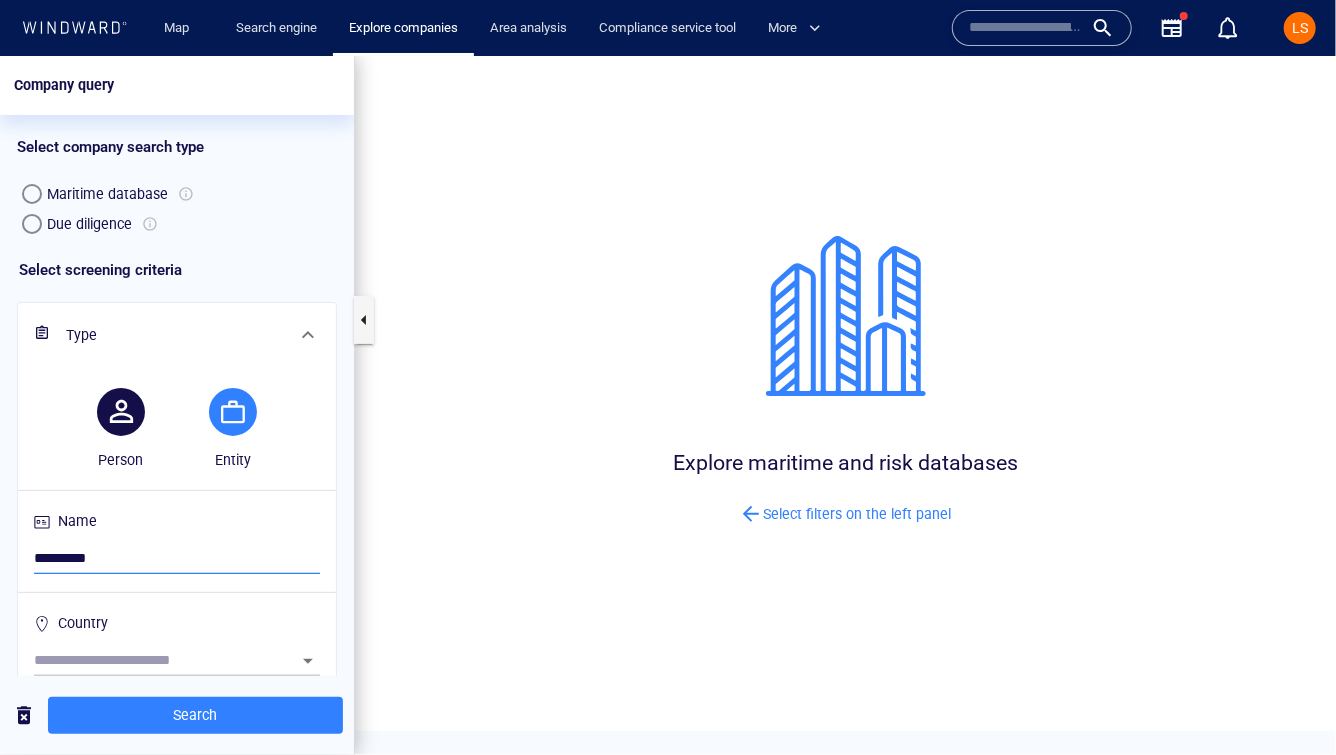 scroll, scrollTop: 0, scrollLeft: 0, axis: both 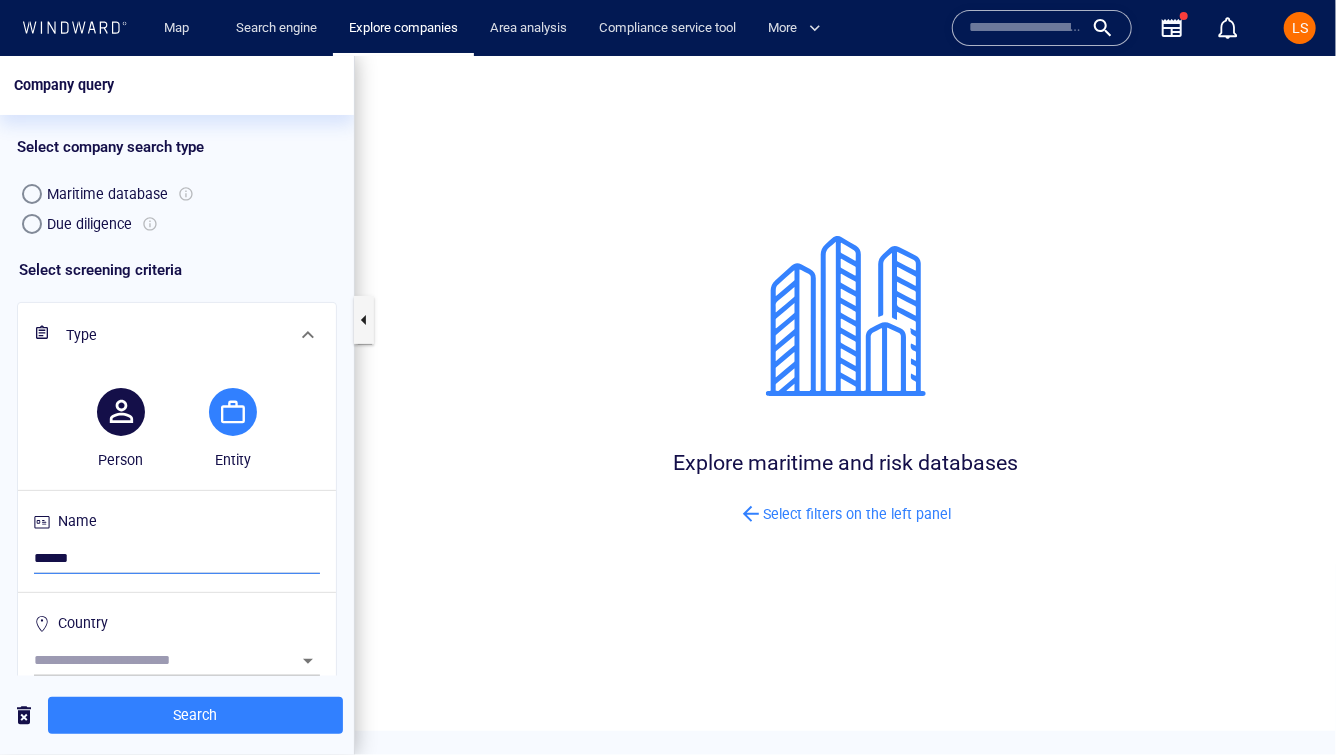 click on "Search" at bounding box center [177, 714] 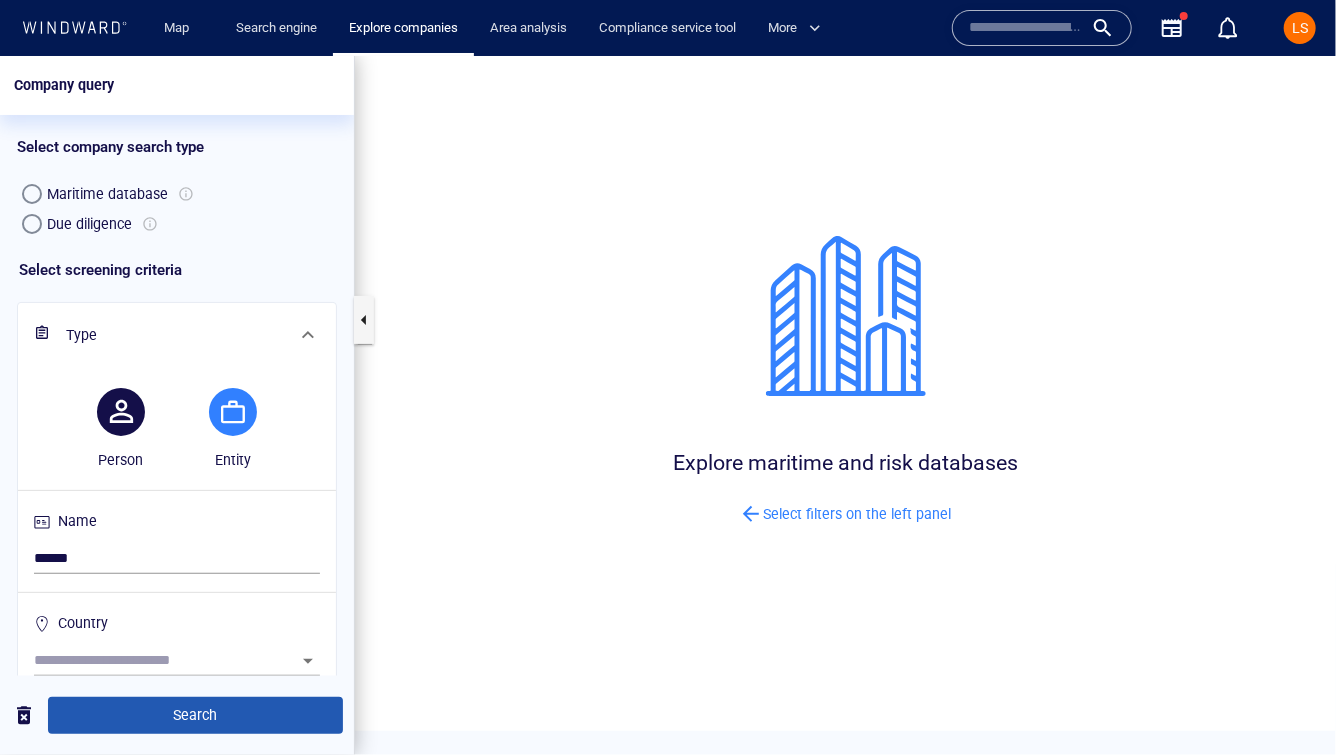 click on "Search" at bounding box center [195, 714] 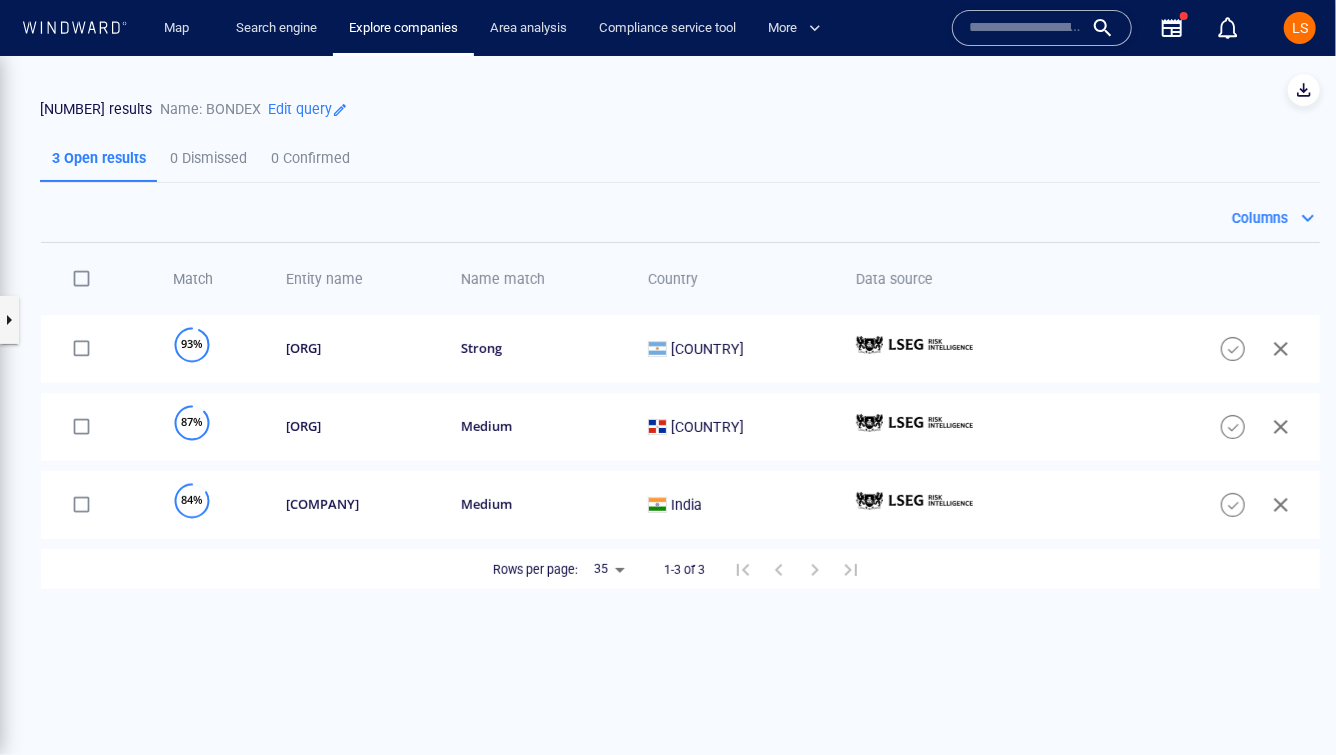 click at bounding box center [797, 569] 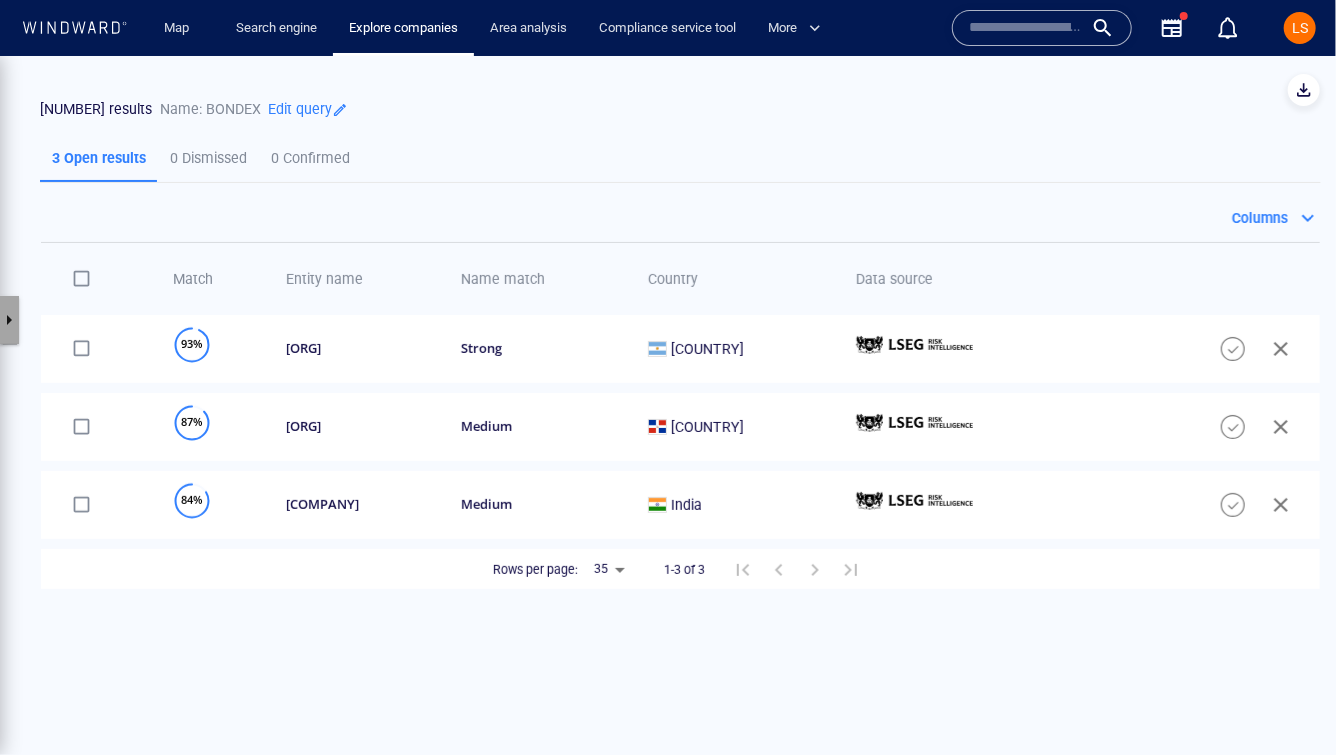 click at bounding box center [9, 319] 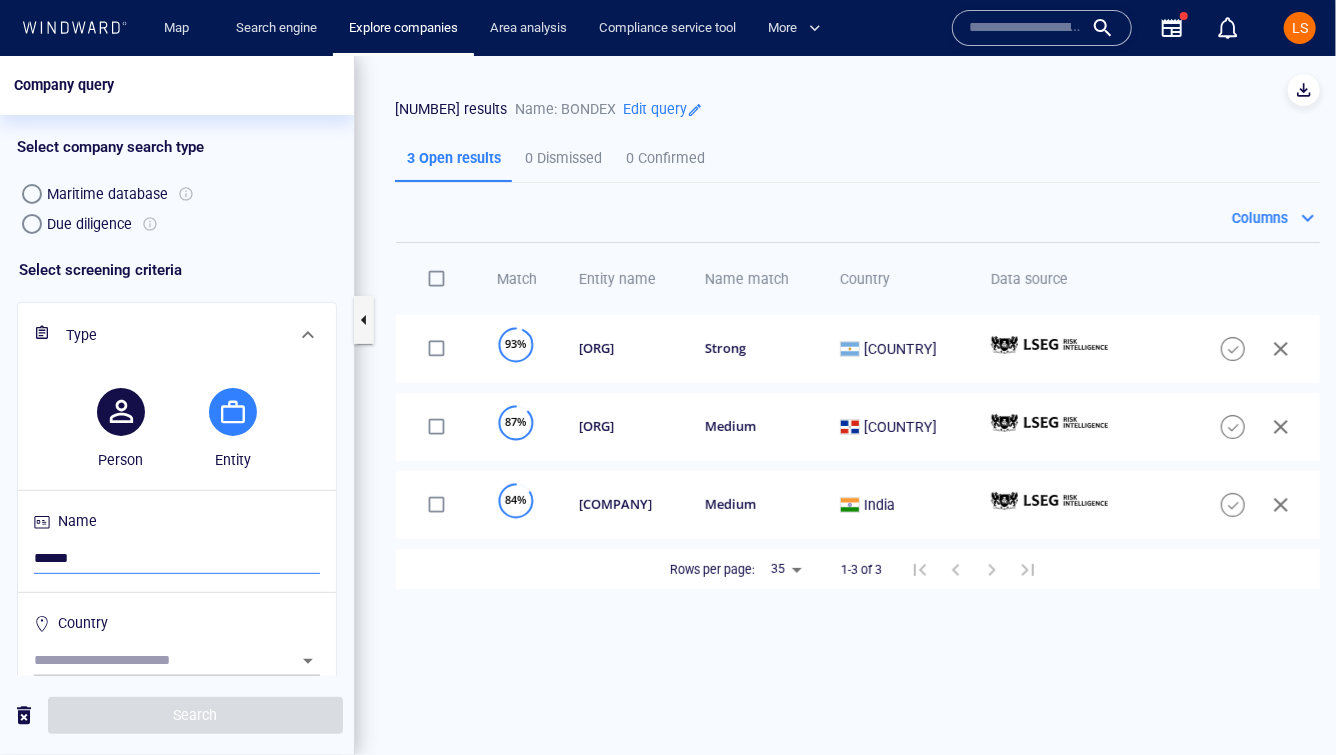 click on "******" at bounding box center (170, 558) 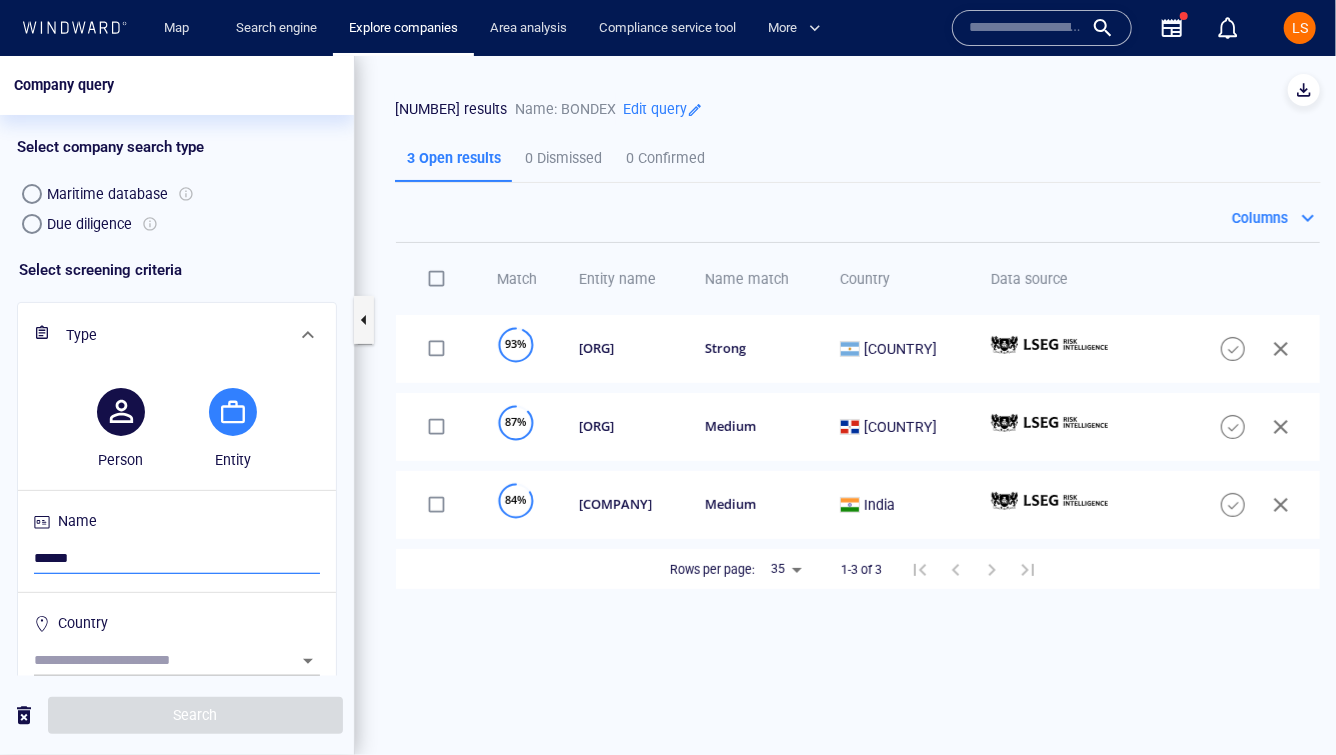click on "******" at bounding box center [170, 558] 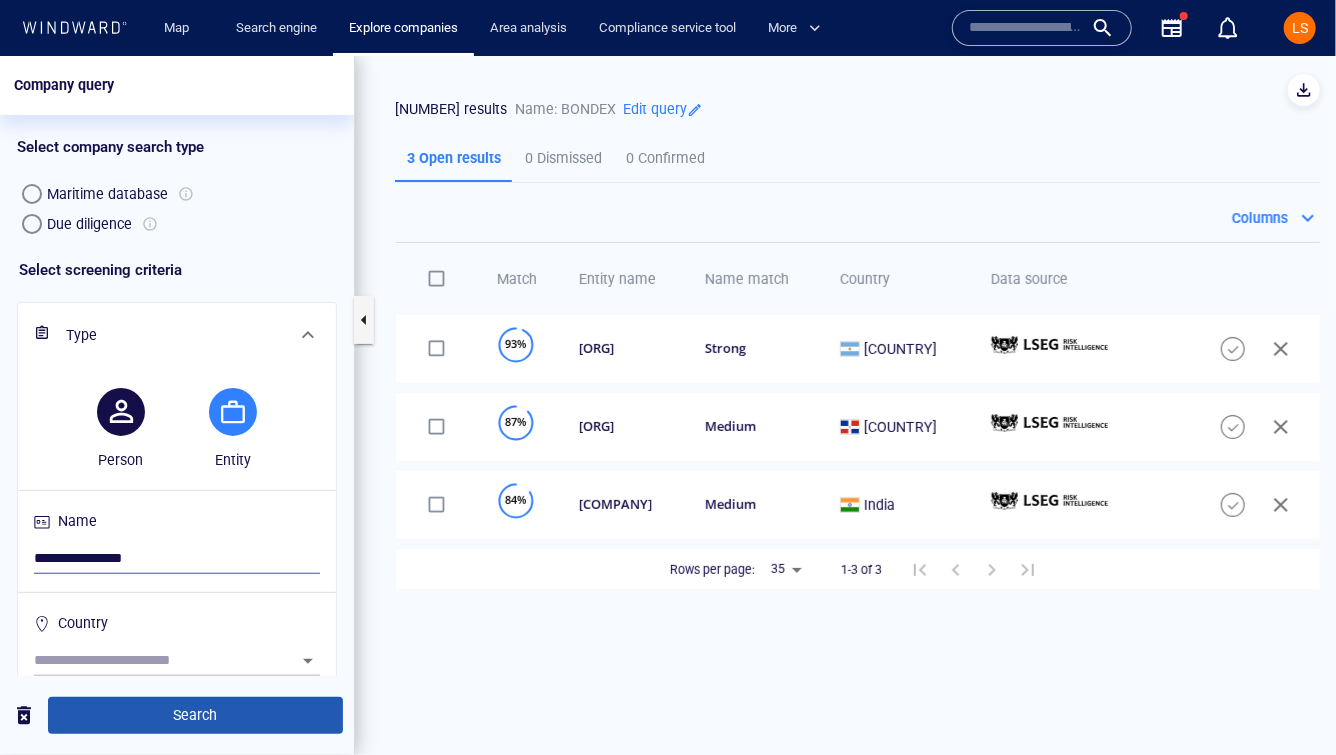 type on "**********" 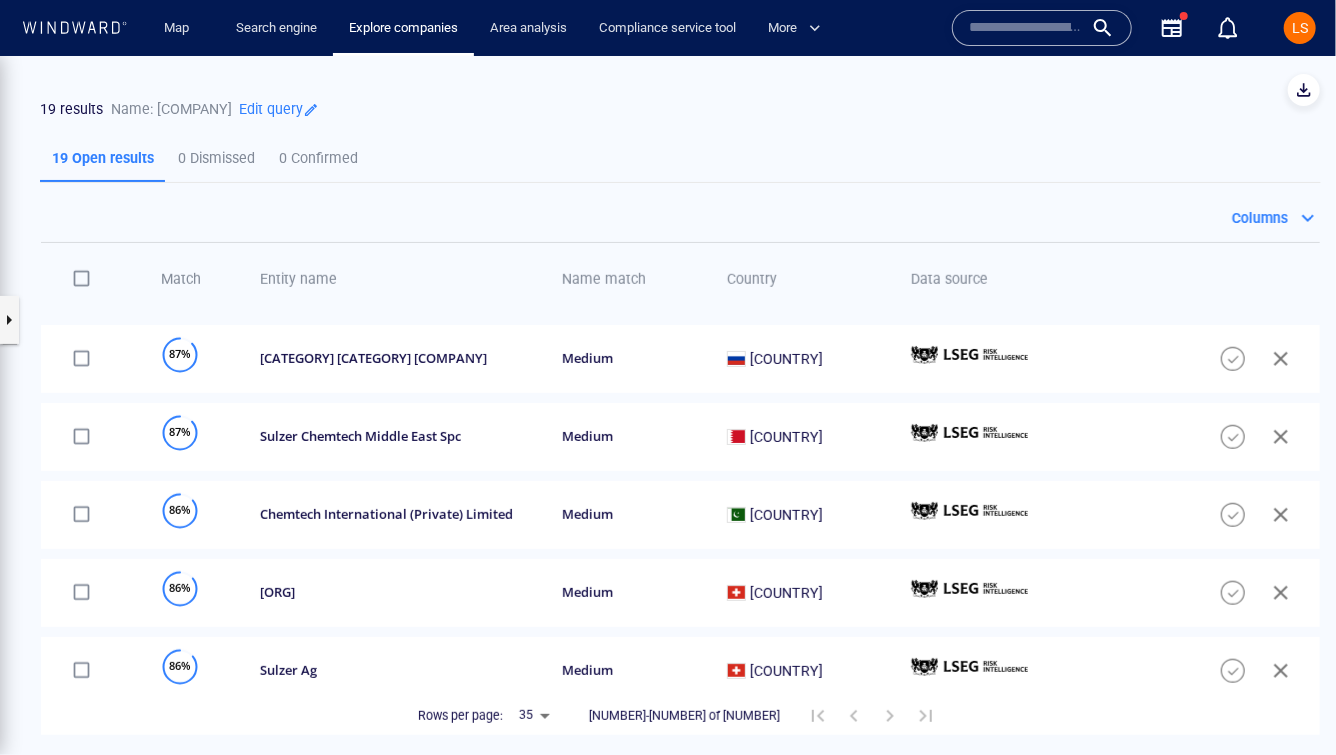 scroll, scrollTop: 0, scrollLeft: 0, axis: both 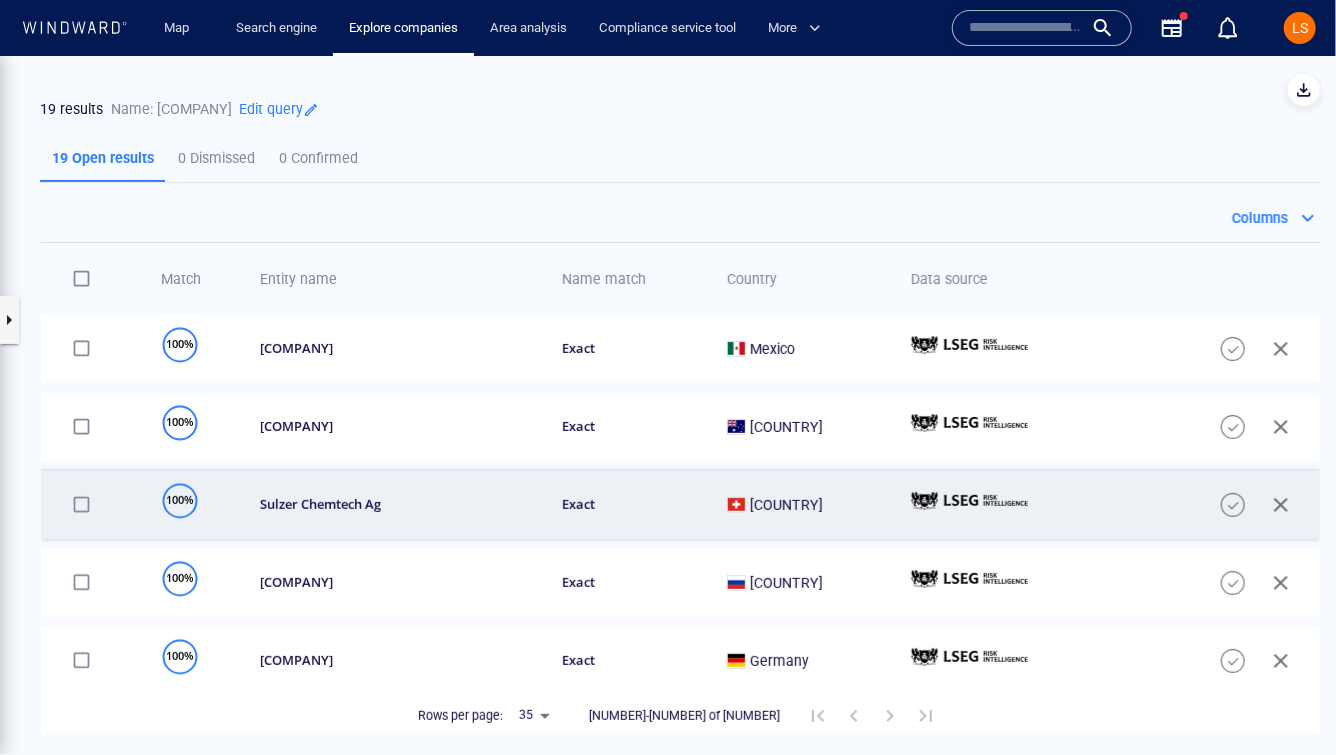 click on "sulzer chemtech ag" at bounding box center (397, 503) 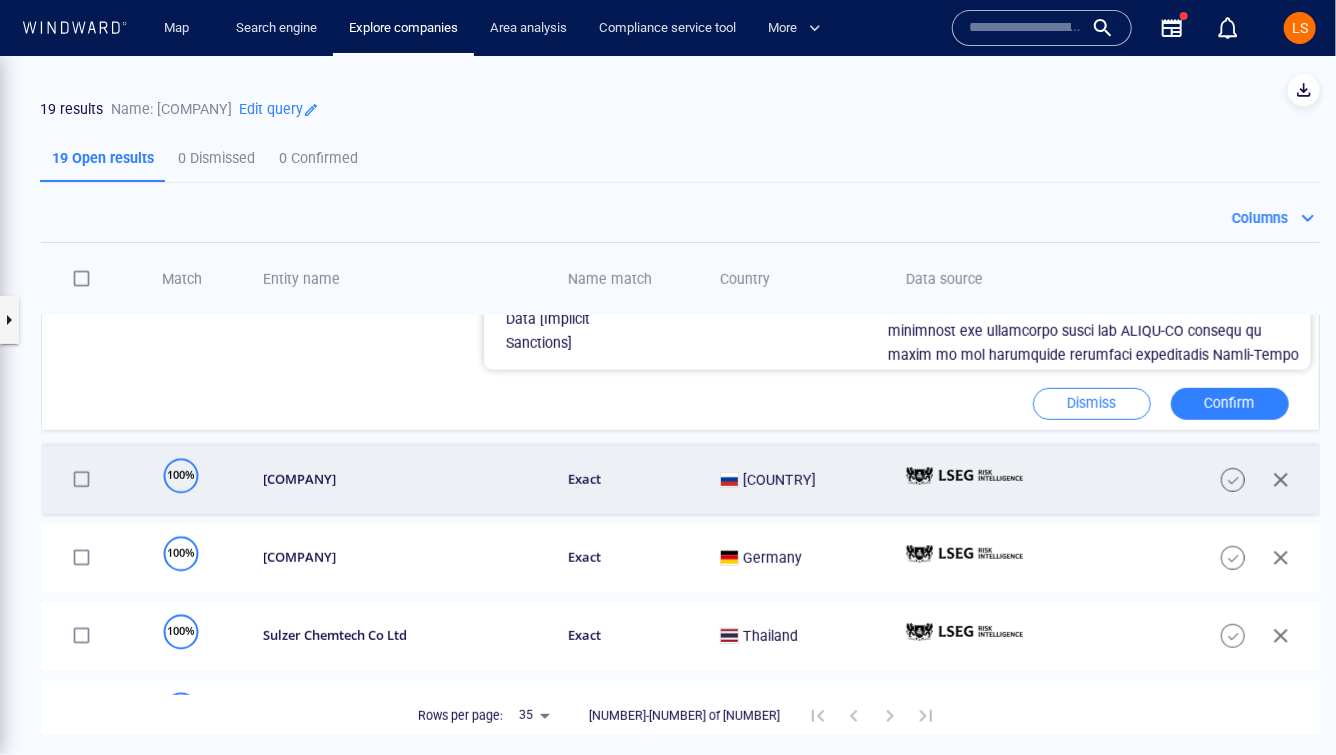 scroll, scrollTop: 440, scrollLeft: 0, axis: vertical 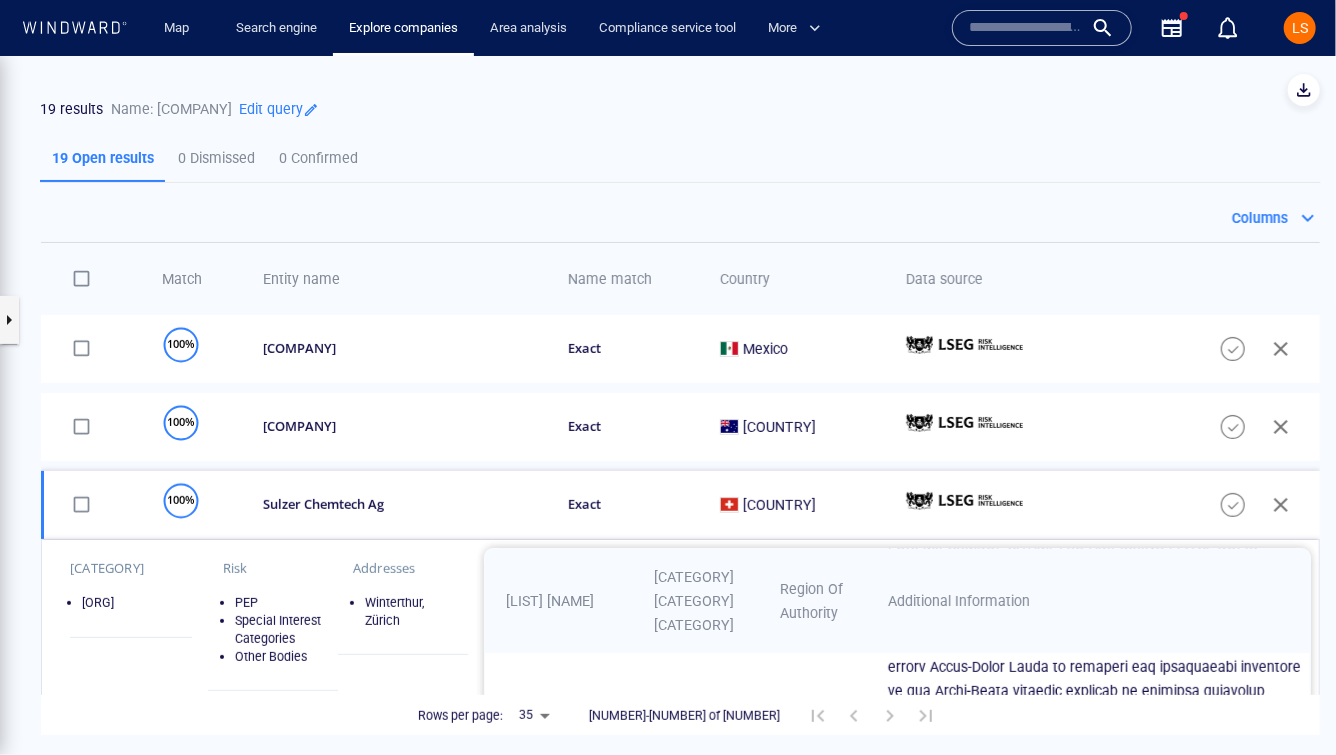 click at bounding box center [1026, 28] 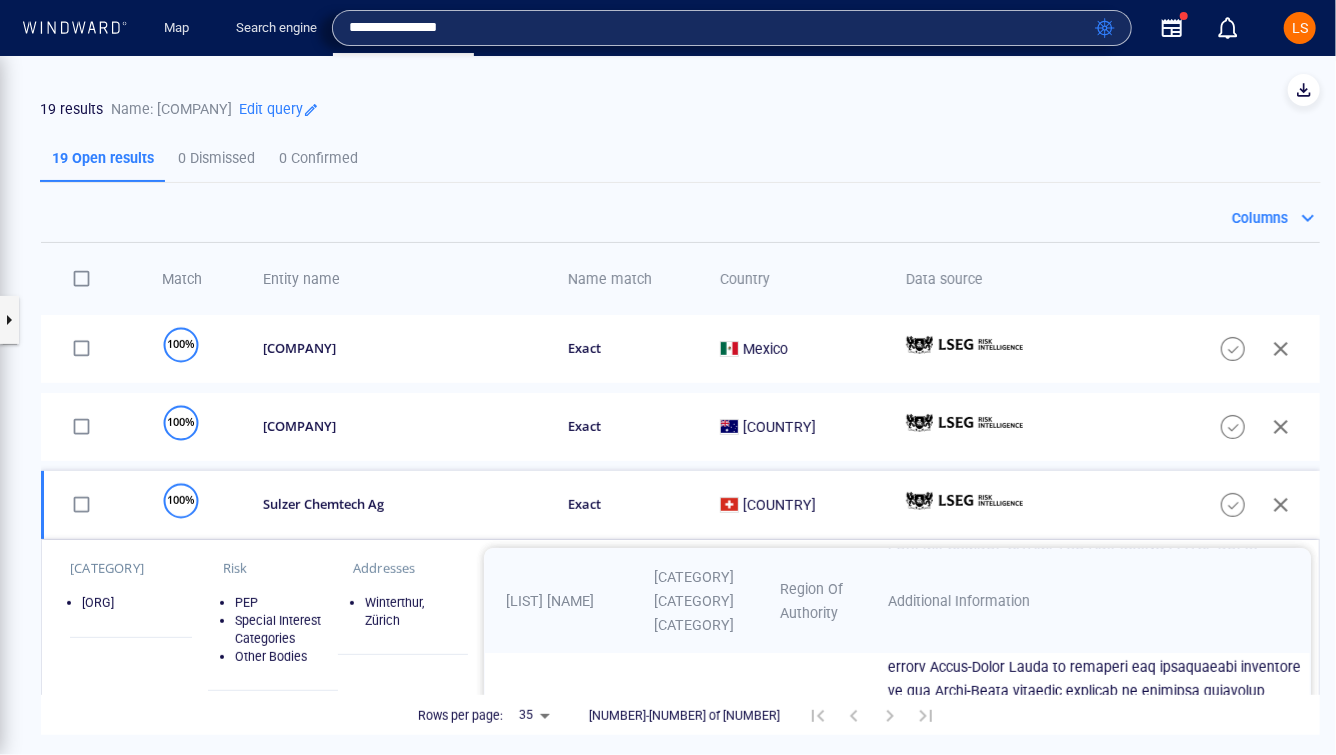 type on "**********" 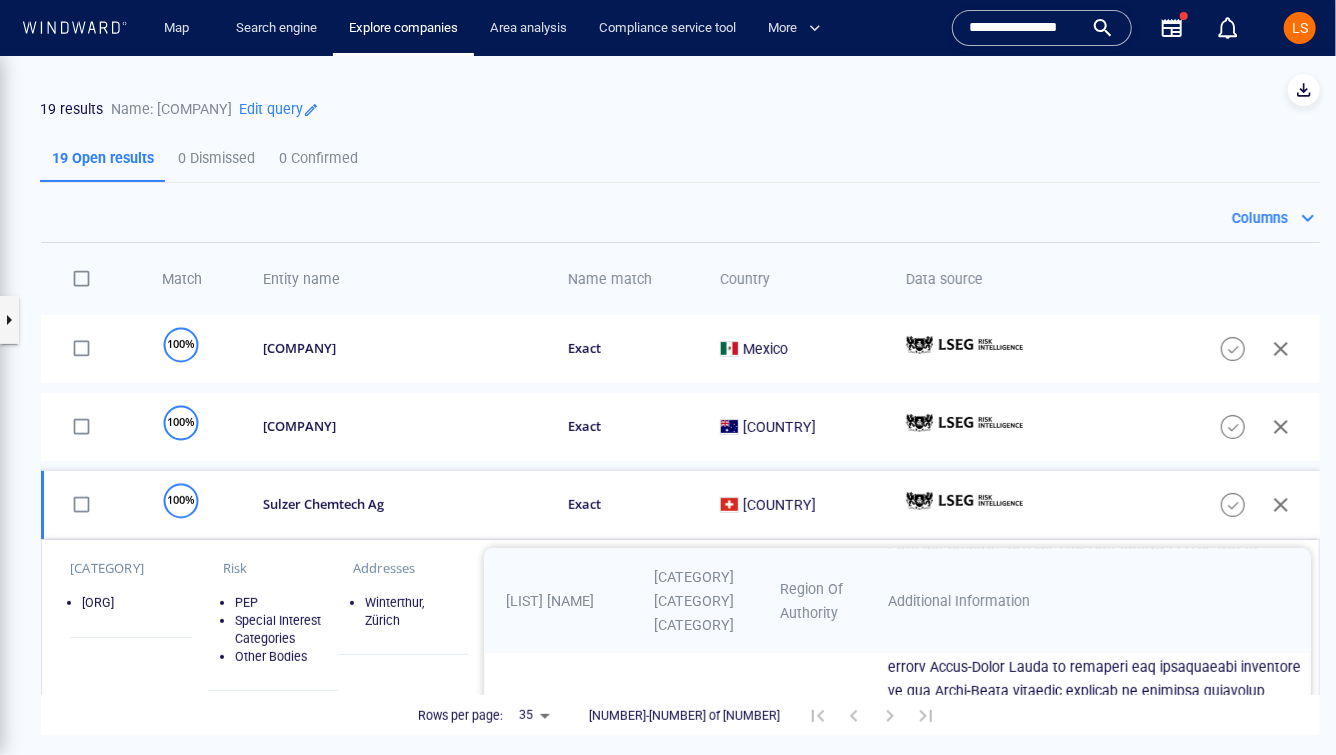 click at bounding box center (1002, 89) 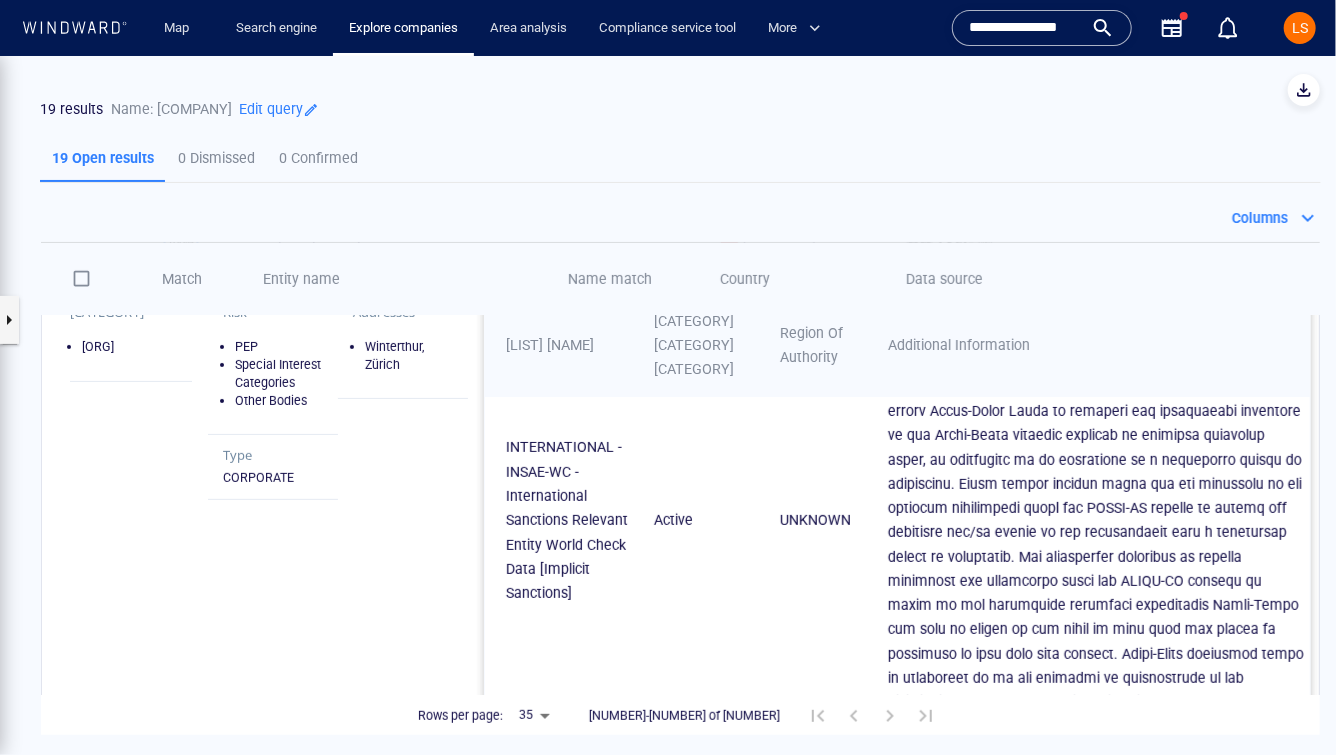 scroll, scrollTop: 258, scrollLeft: 0, axis: vertical 